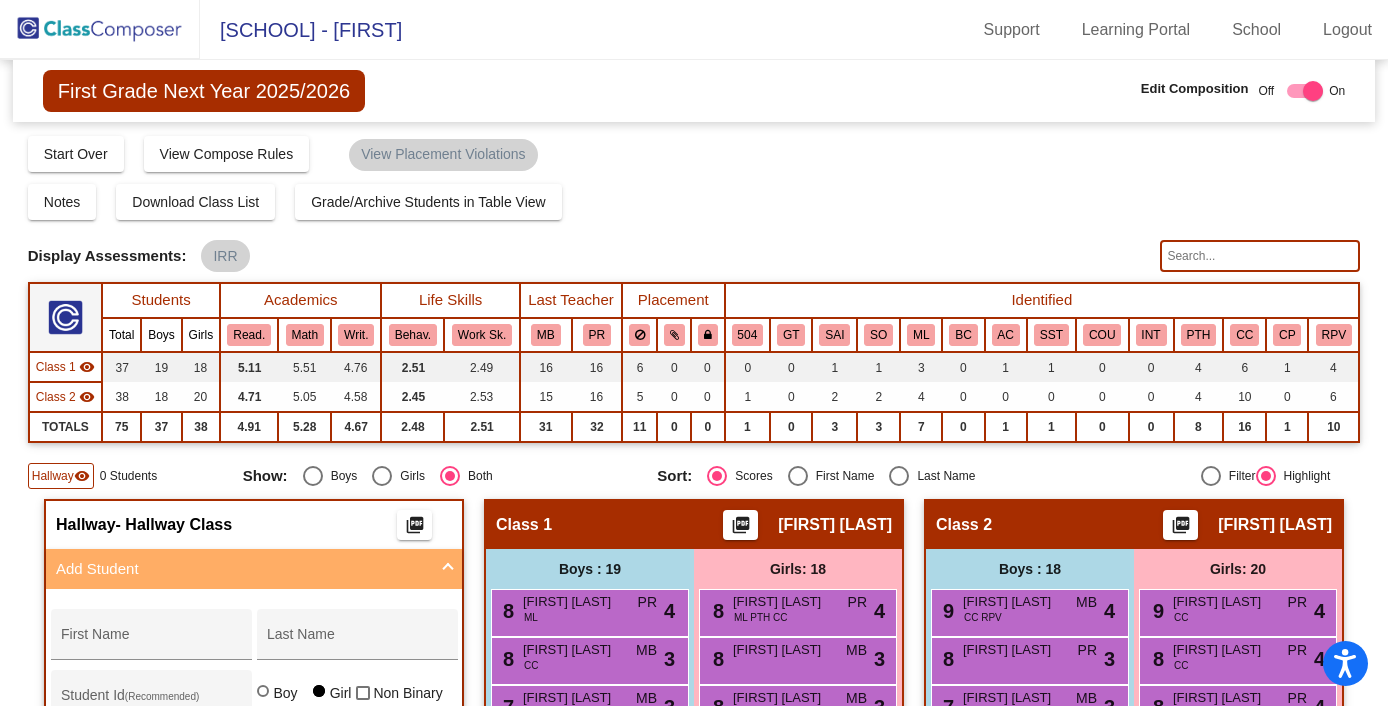 scroll, scrollTop: 0, scrollLeft: 0, axis: both 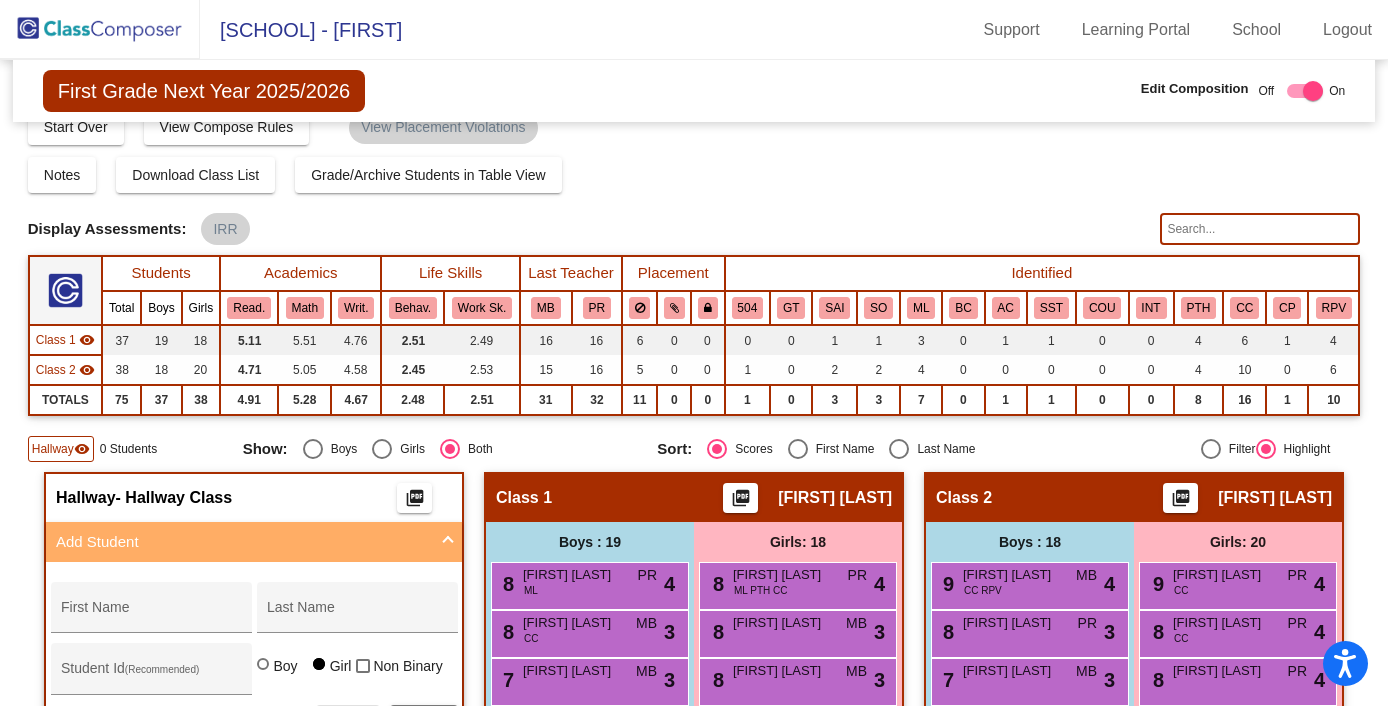 click 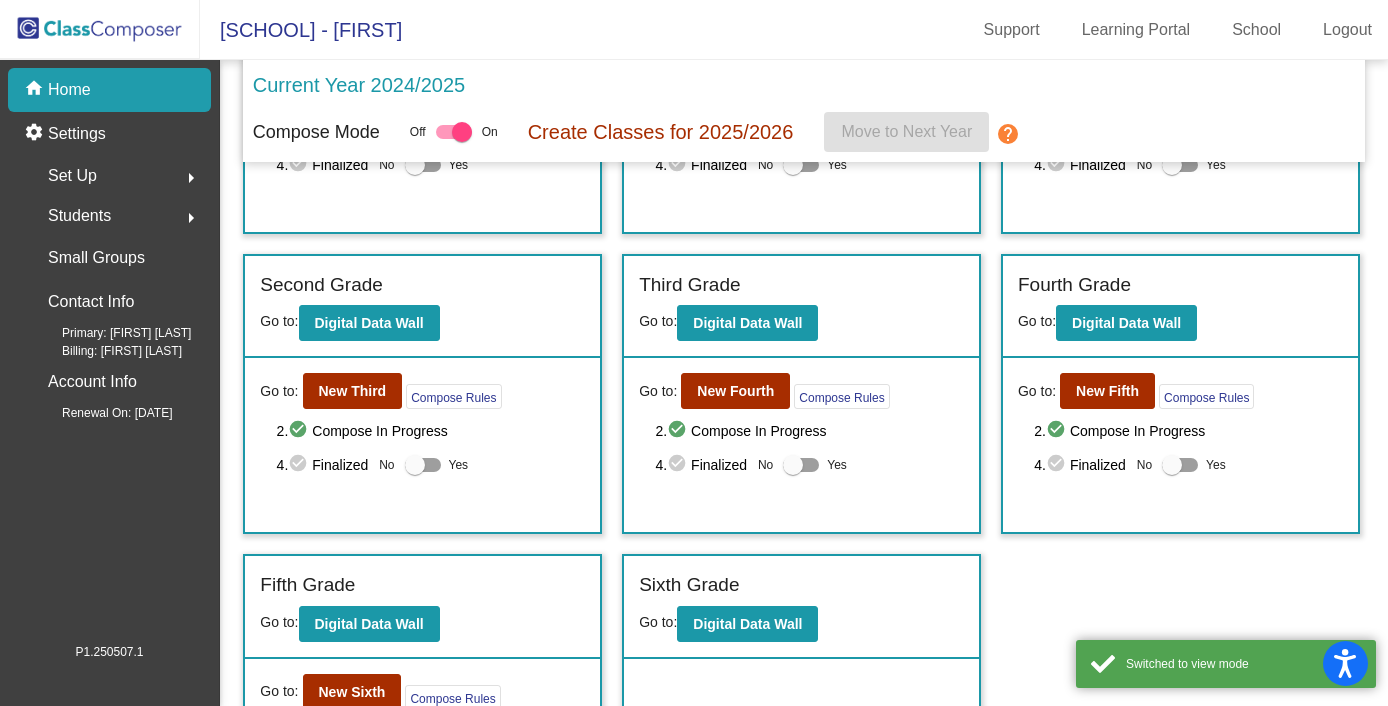 scroll, scrollTop: 239, scrollLeft: 0, axis: vertical 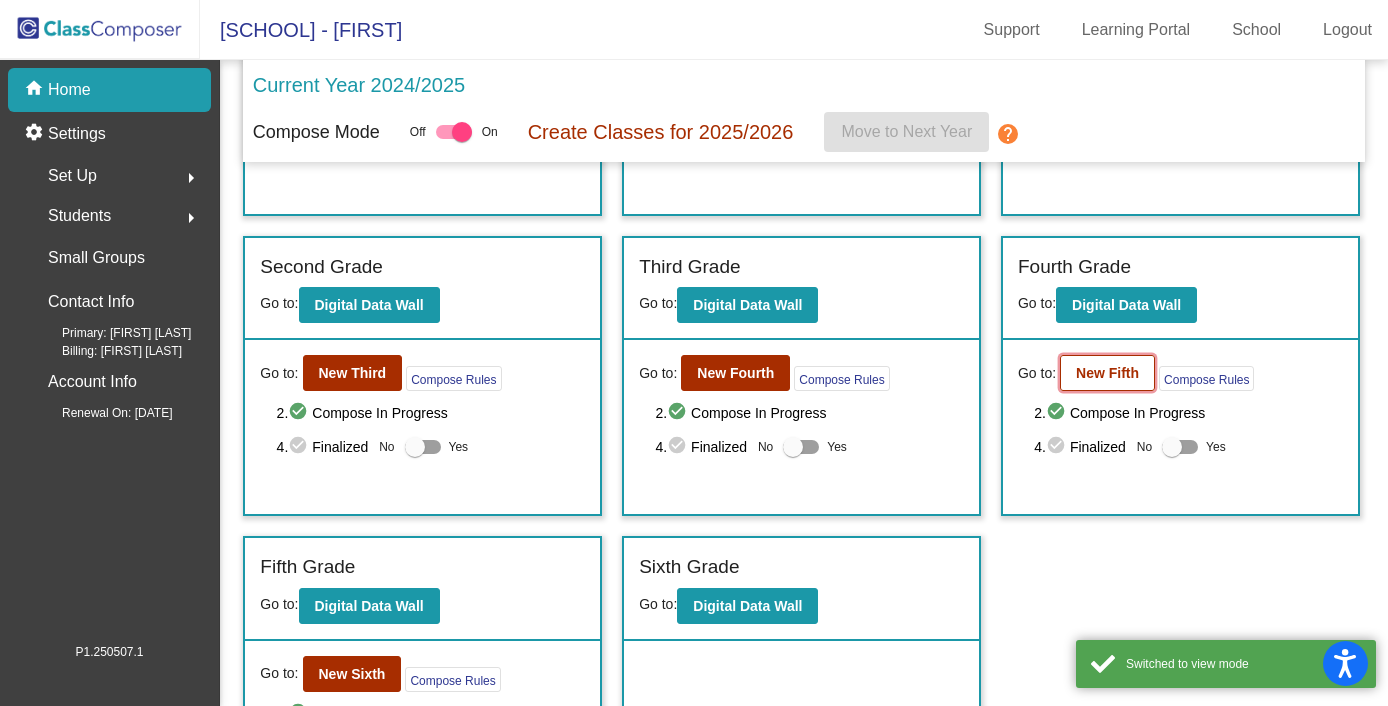click on "New Fifth" 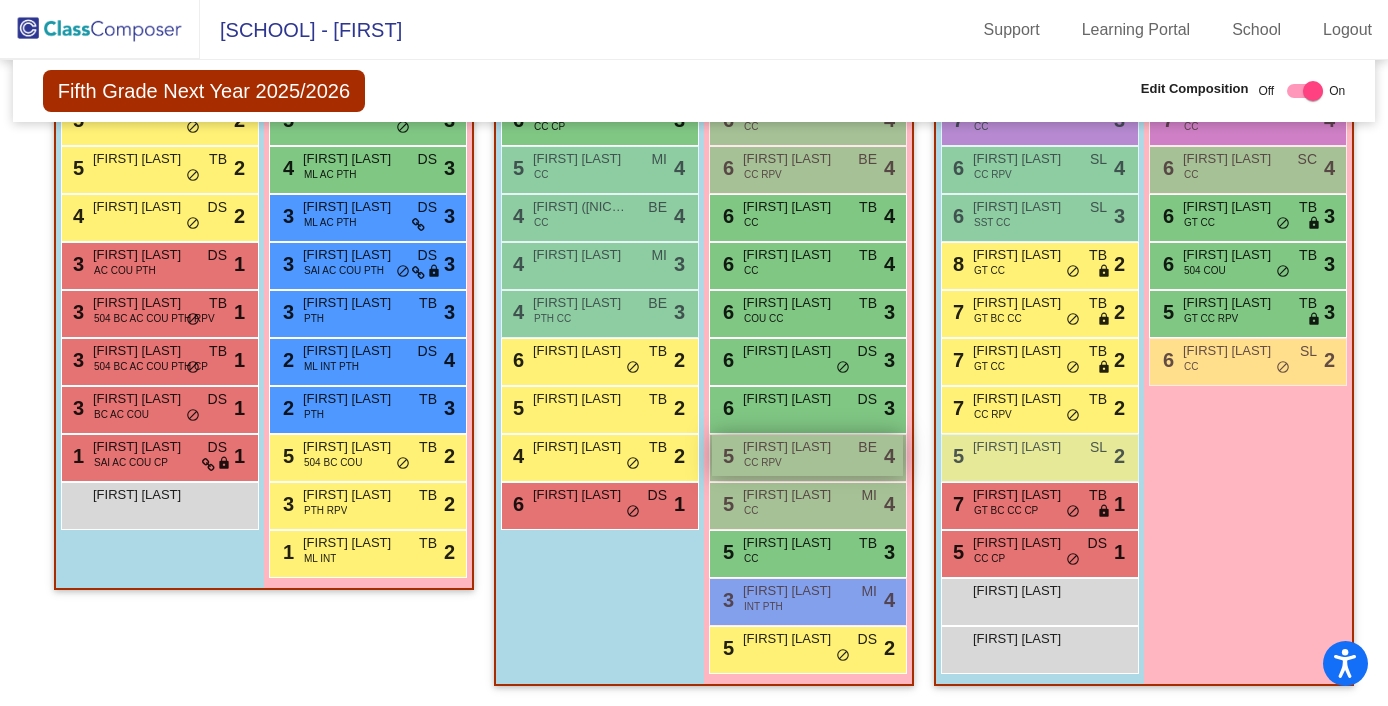 scroll, scrollTop: 864, scrollLeft: 0, axis: vertical 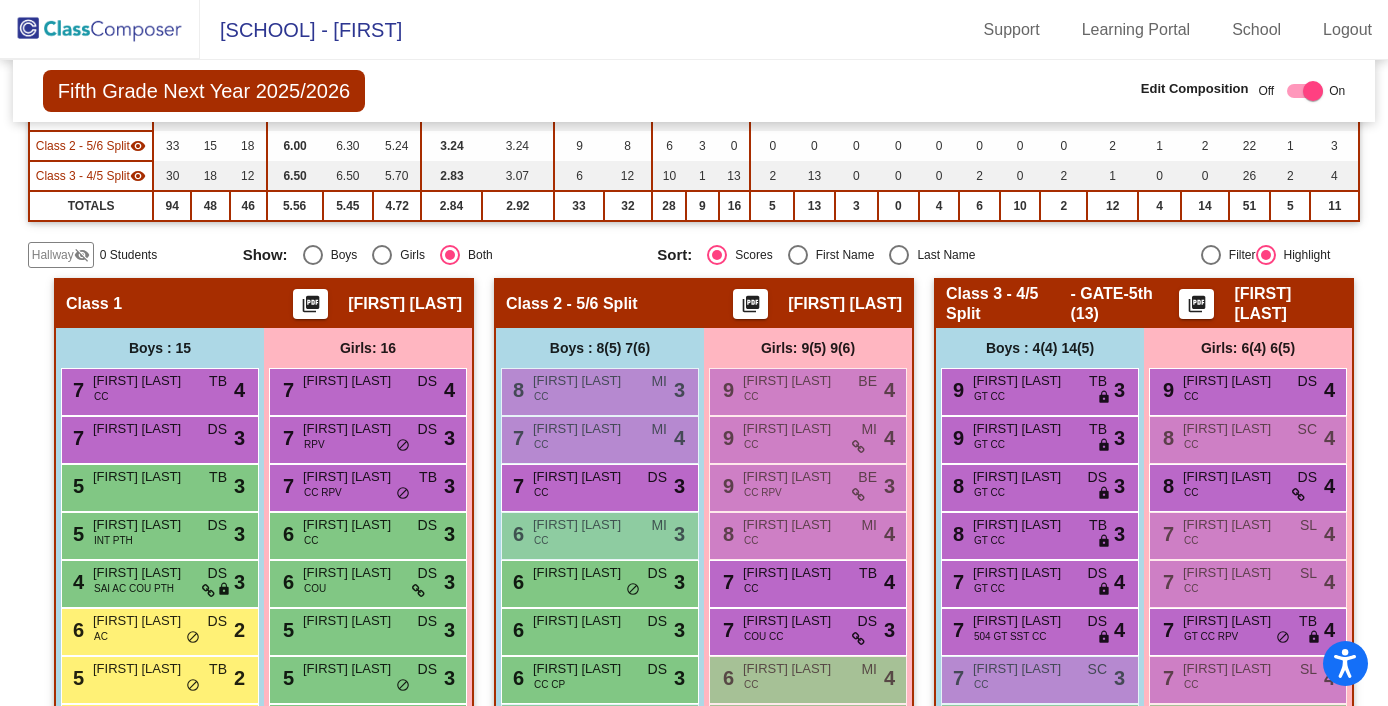 click 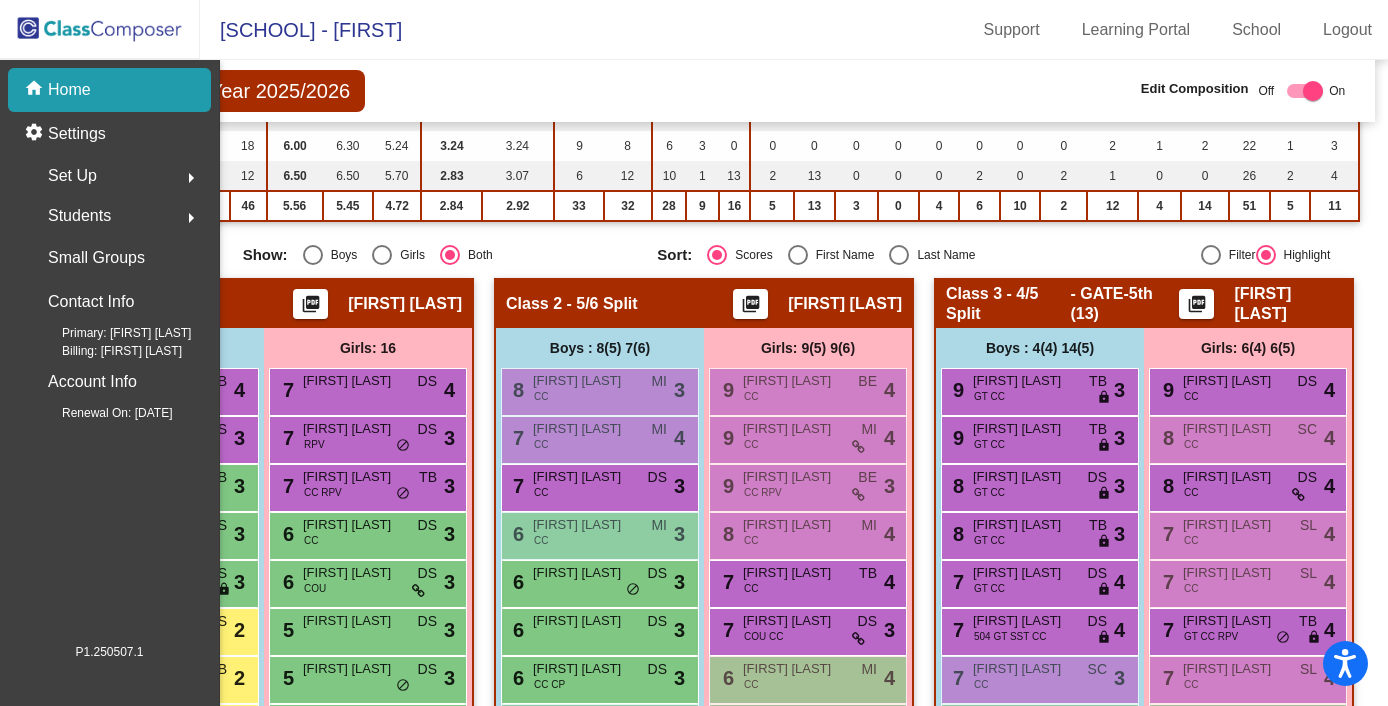 scroll, scrollTop: 0, scrollLeft: 0, axis: both 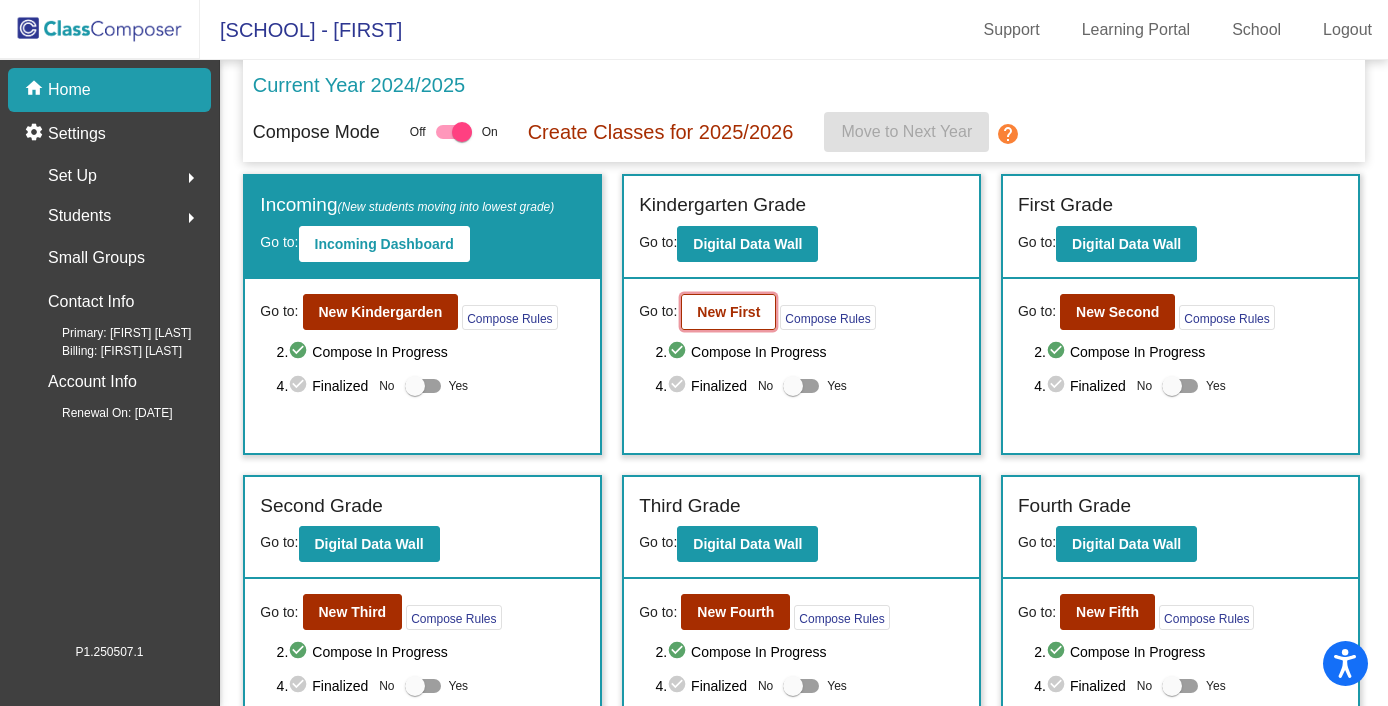 click on "New First" 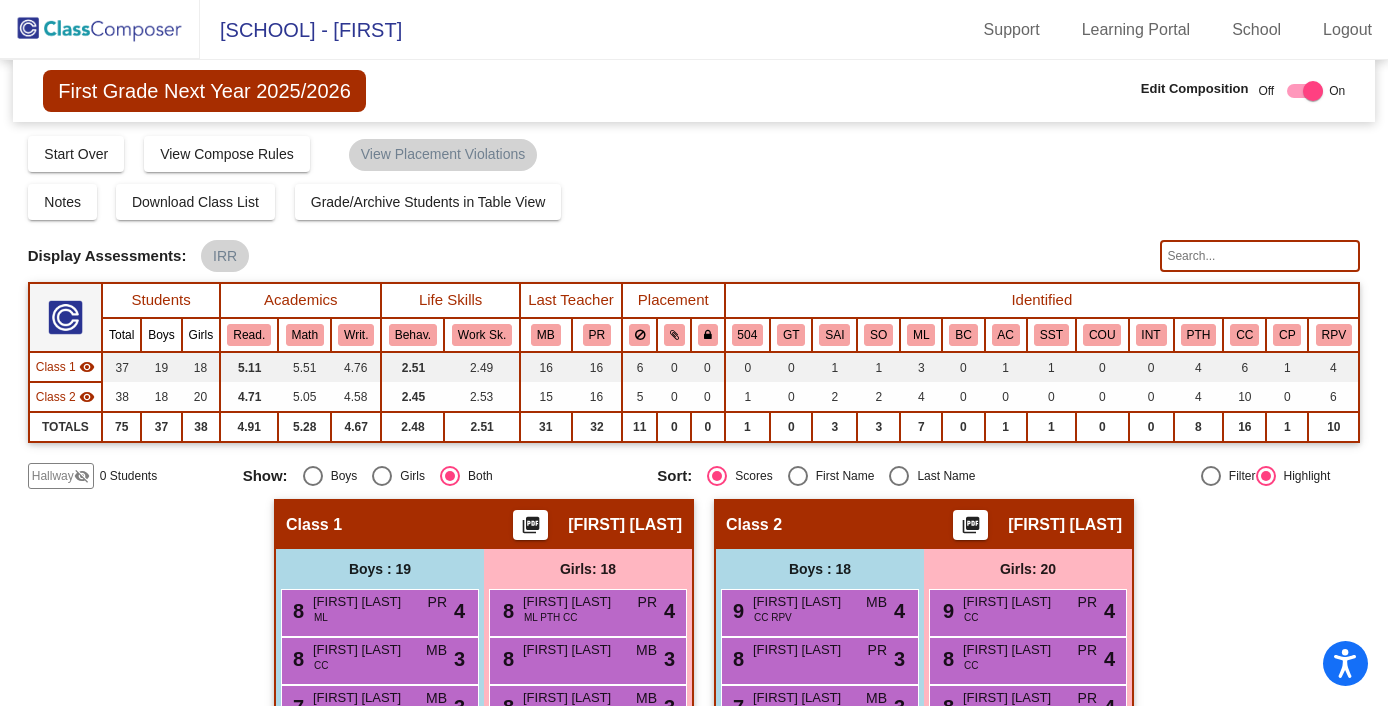 scroll, scrollTop: 0, scrollLeft: 0, axis: both 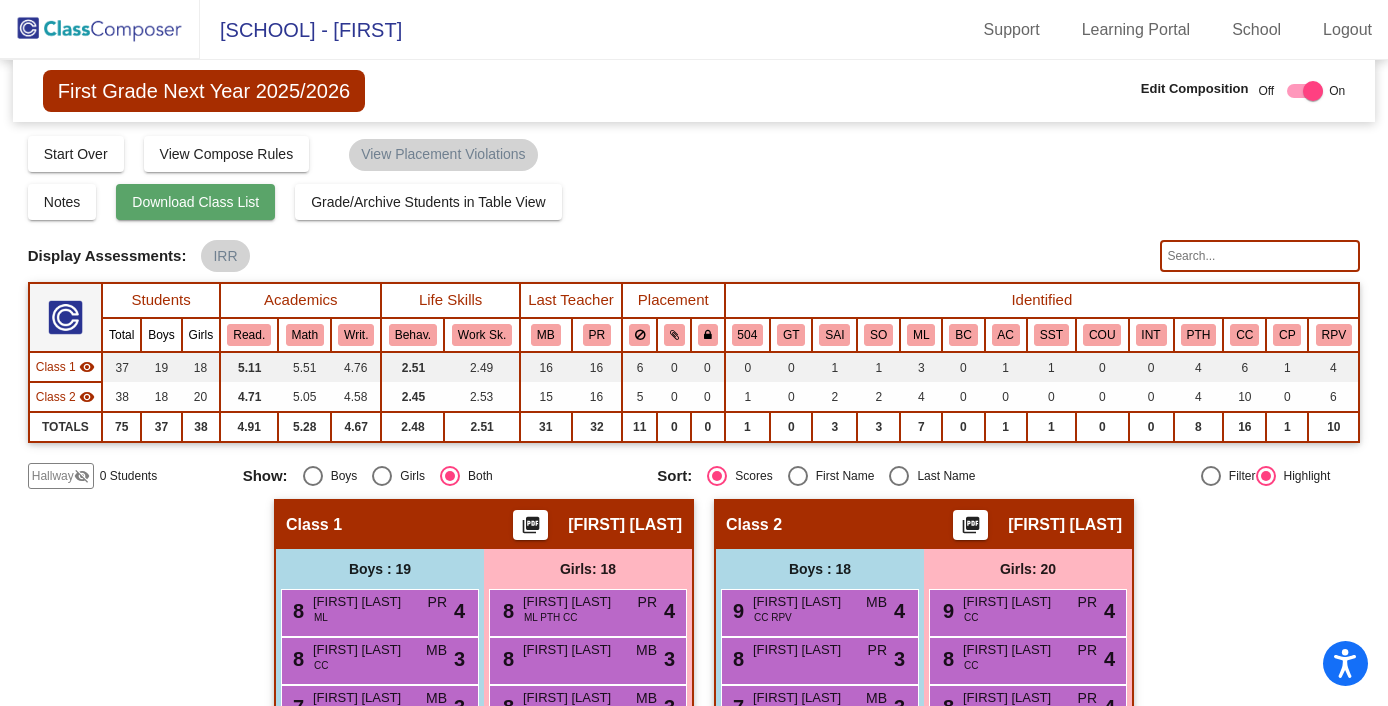click on "Download Class List" 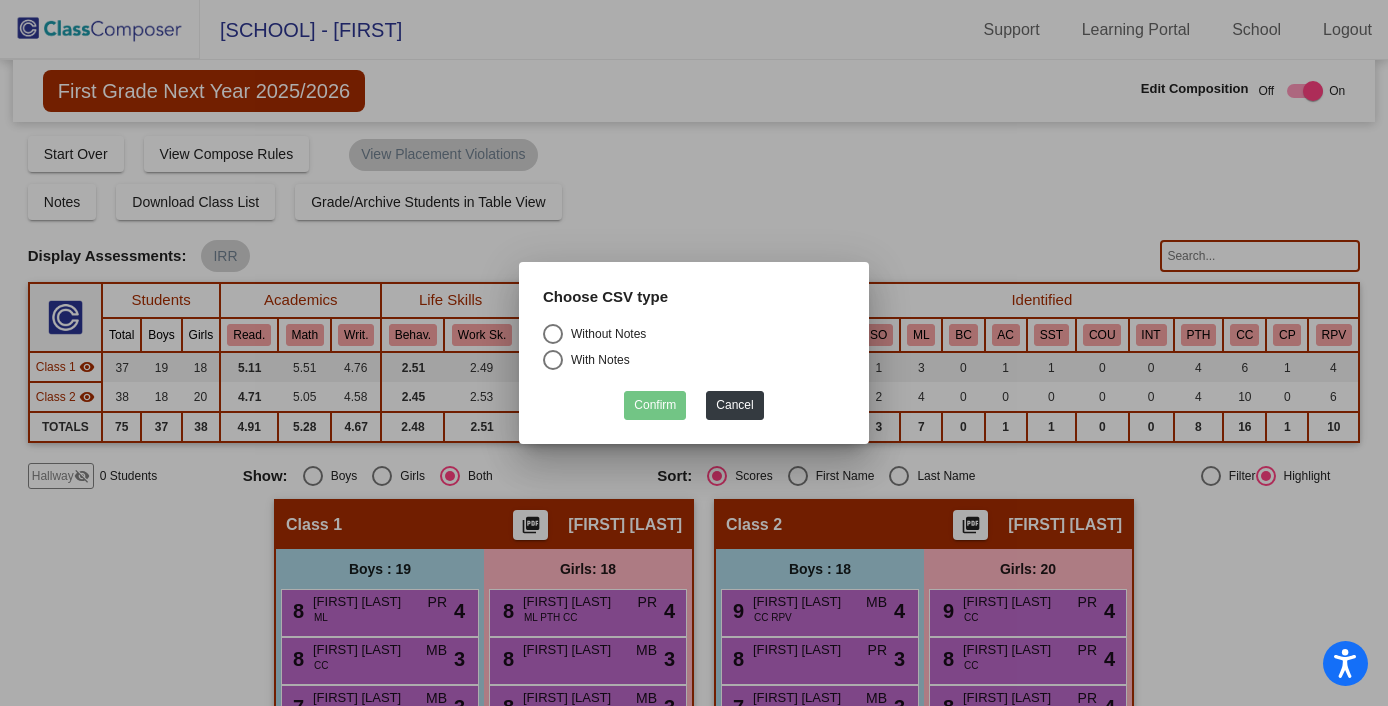 click at bounding box center [553, 334] 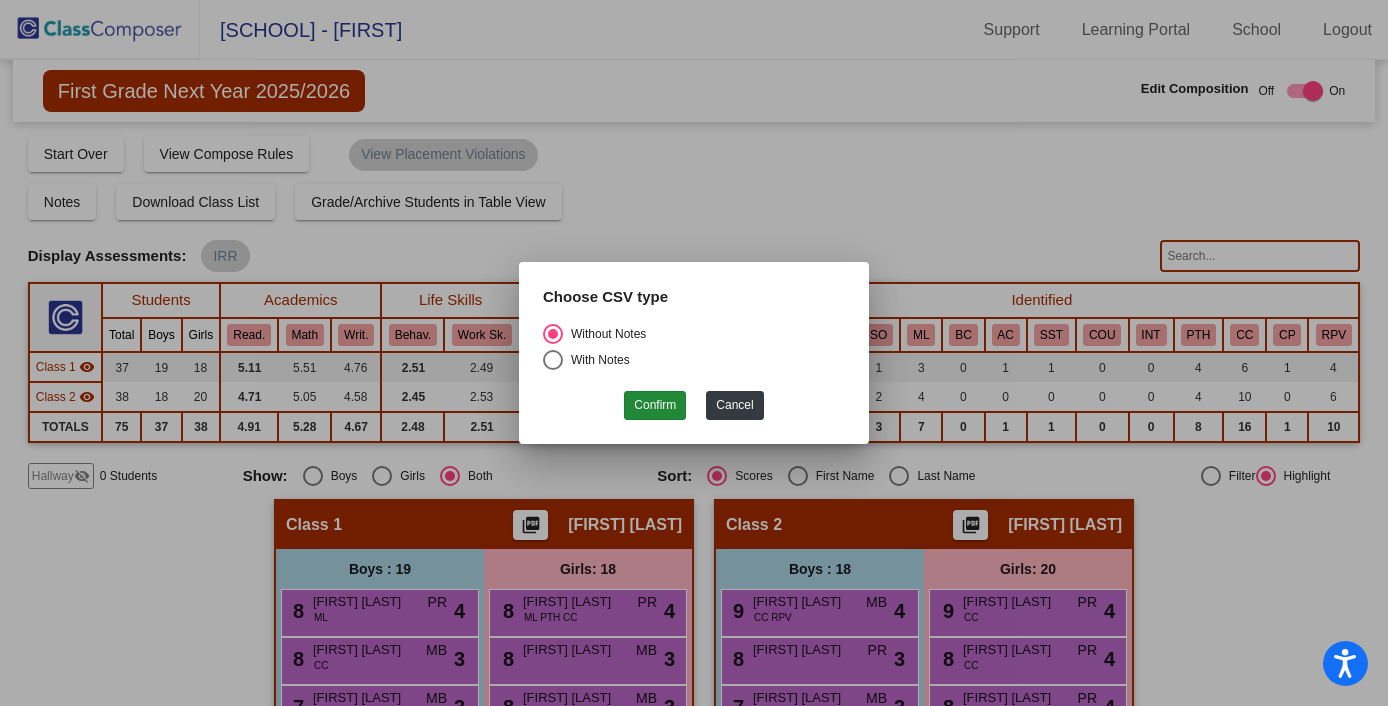 click on "Confirm" at bounding box center [655, 405] 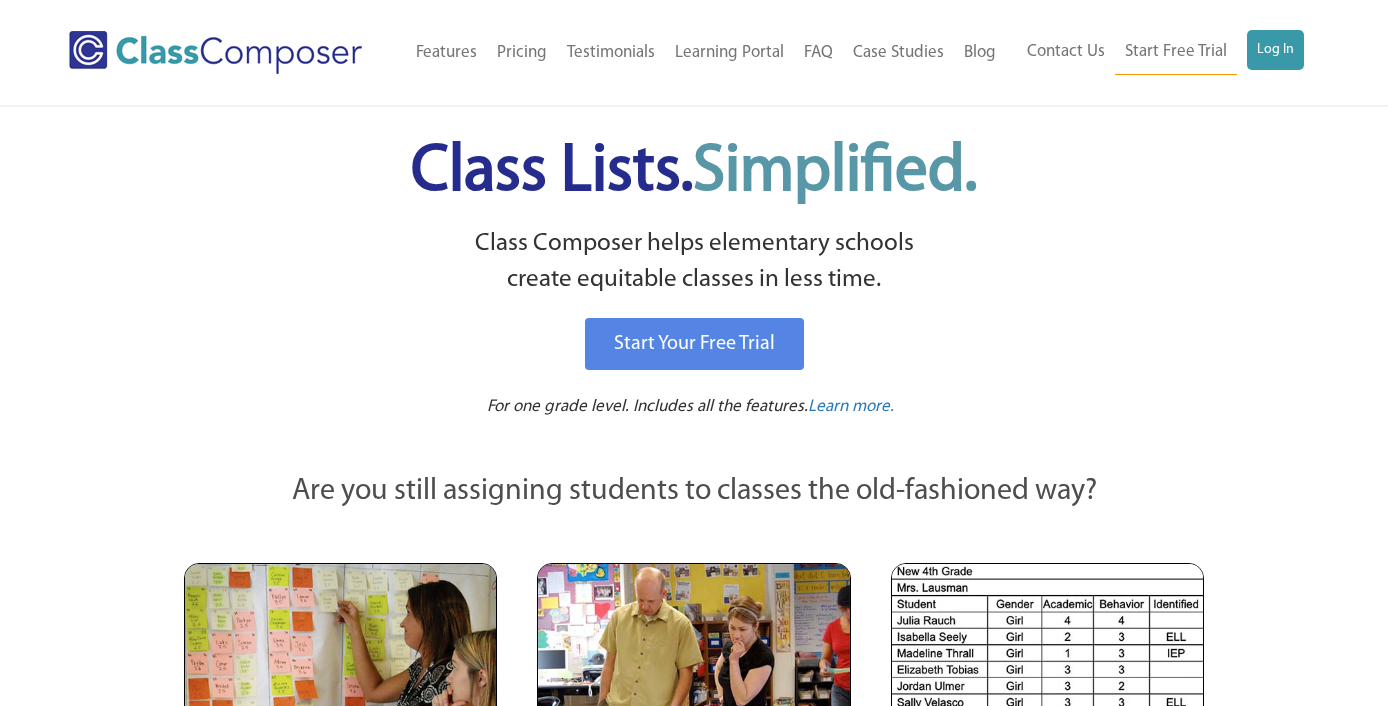 scroll, scrollTop: 0, scrollLeft: 0, axis: both 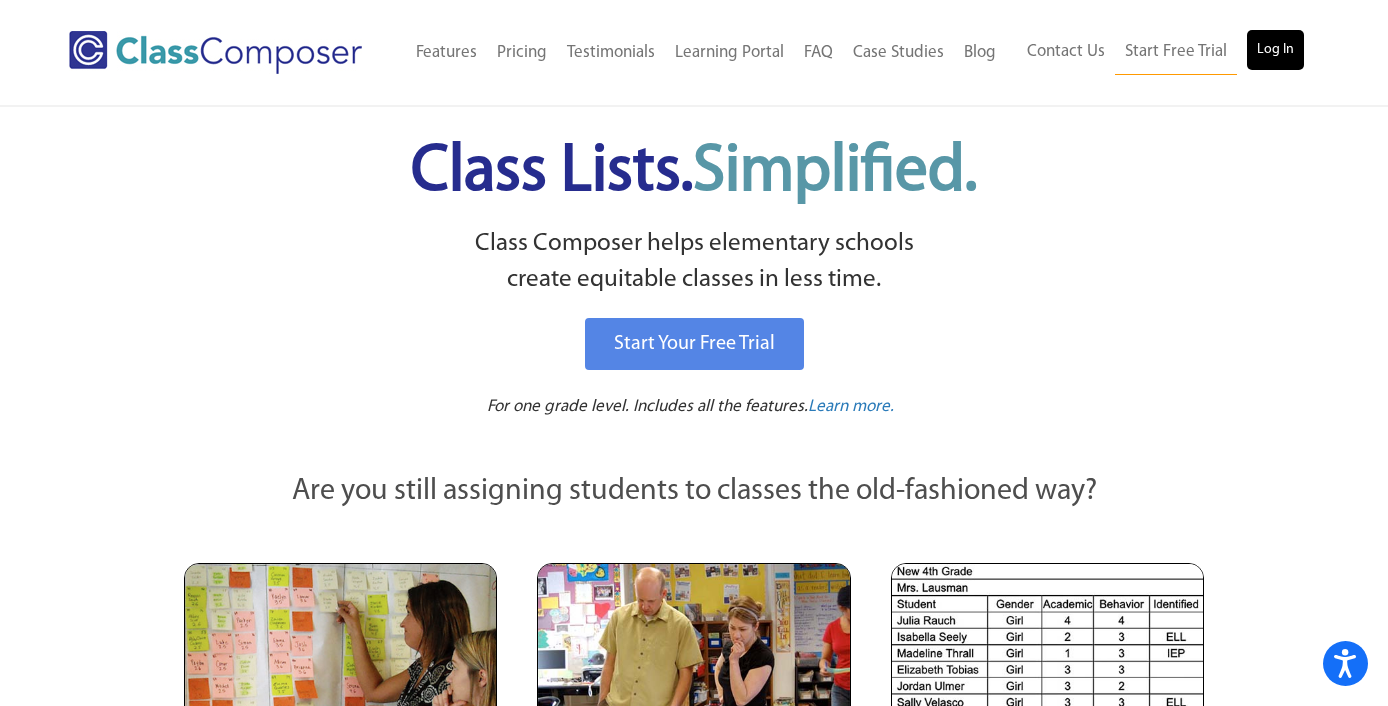 click on "Log In" at bounding box center [1275, 50] 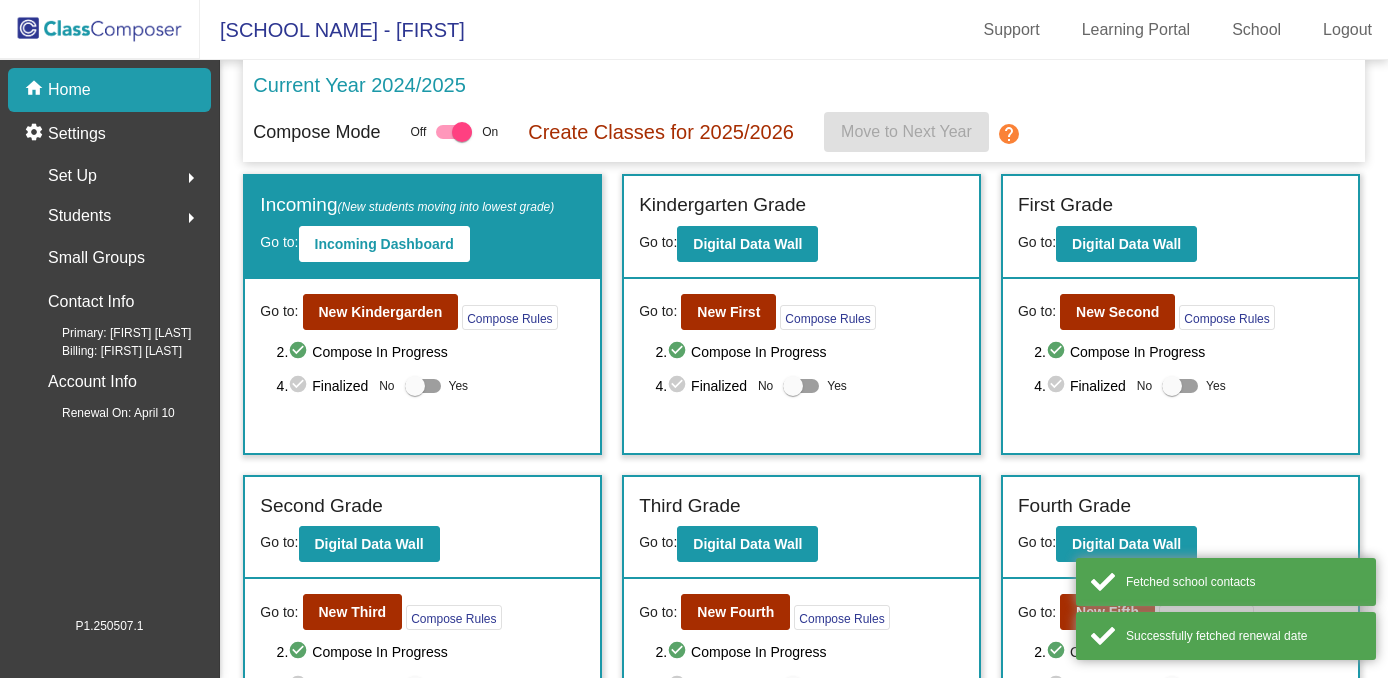 scroll, scrollTop: 0, scrollLeft: 0, axis: both 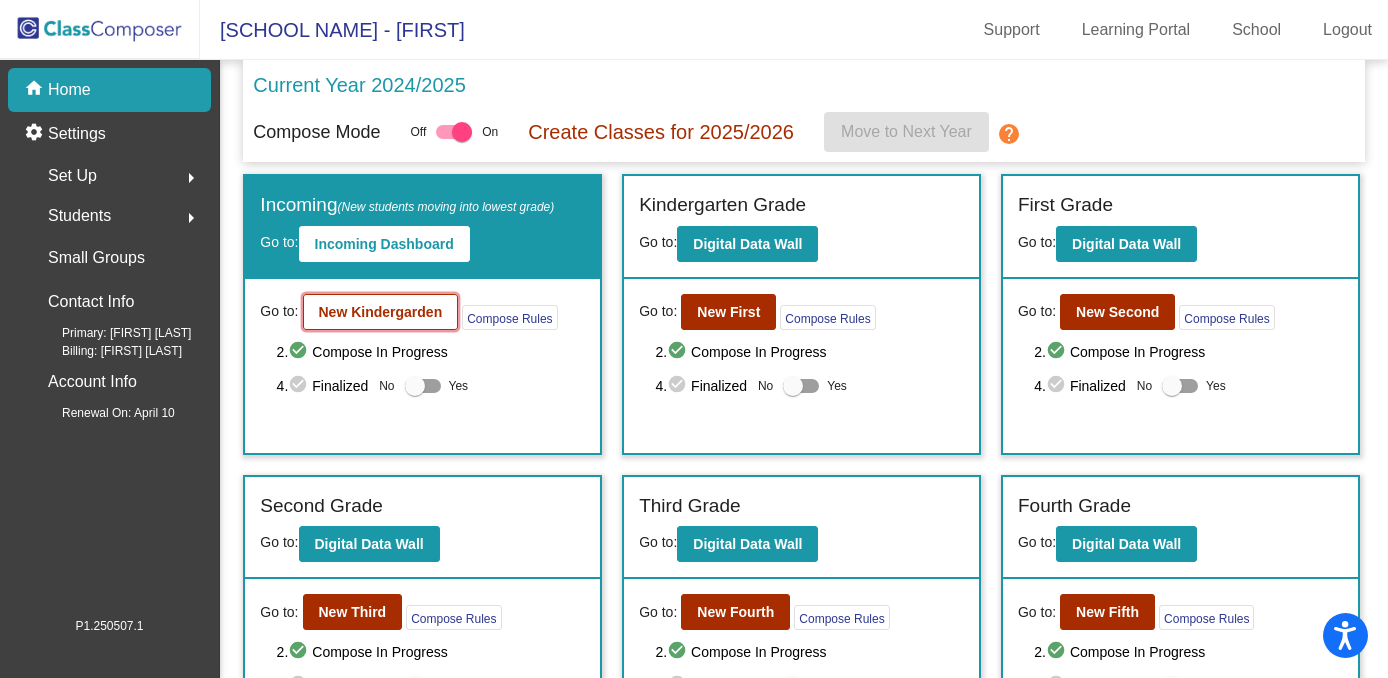 click on "New Kindergarden" 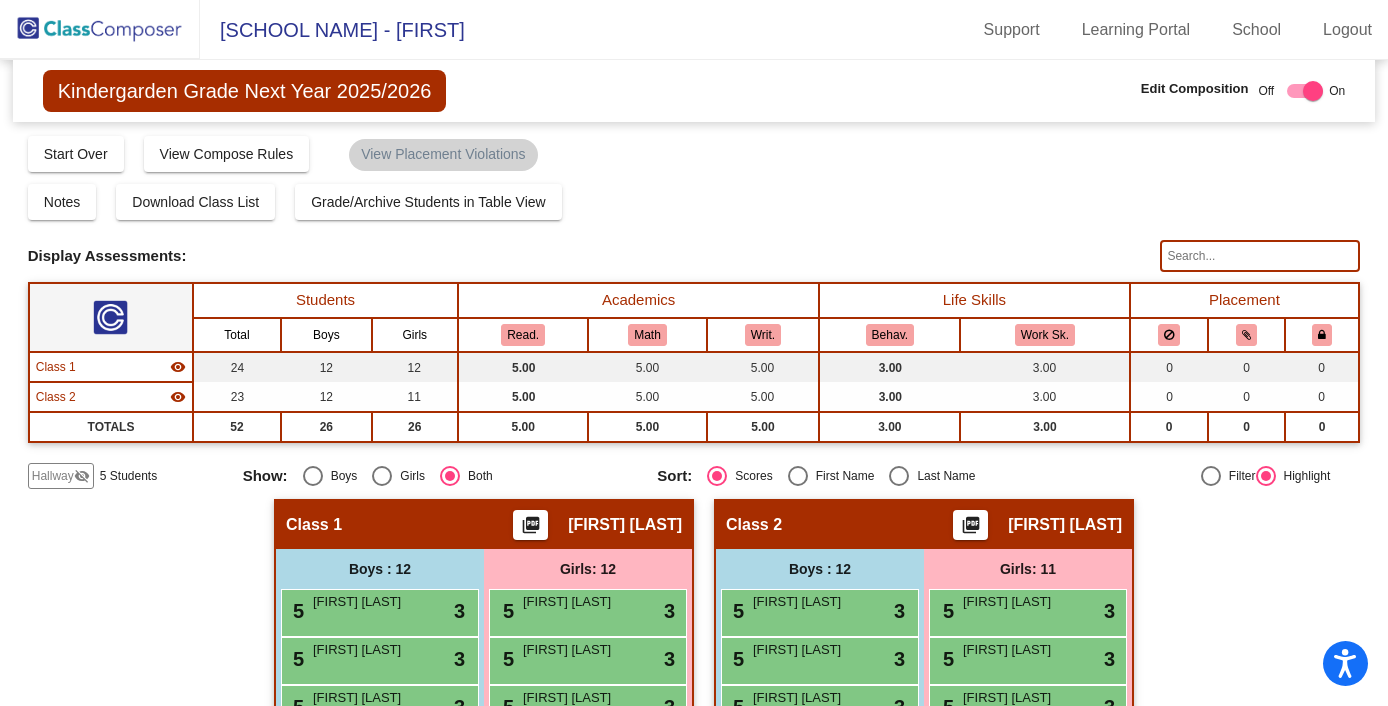 scroll, scrollTop: 0, scrollLeft: 0, axis: both 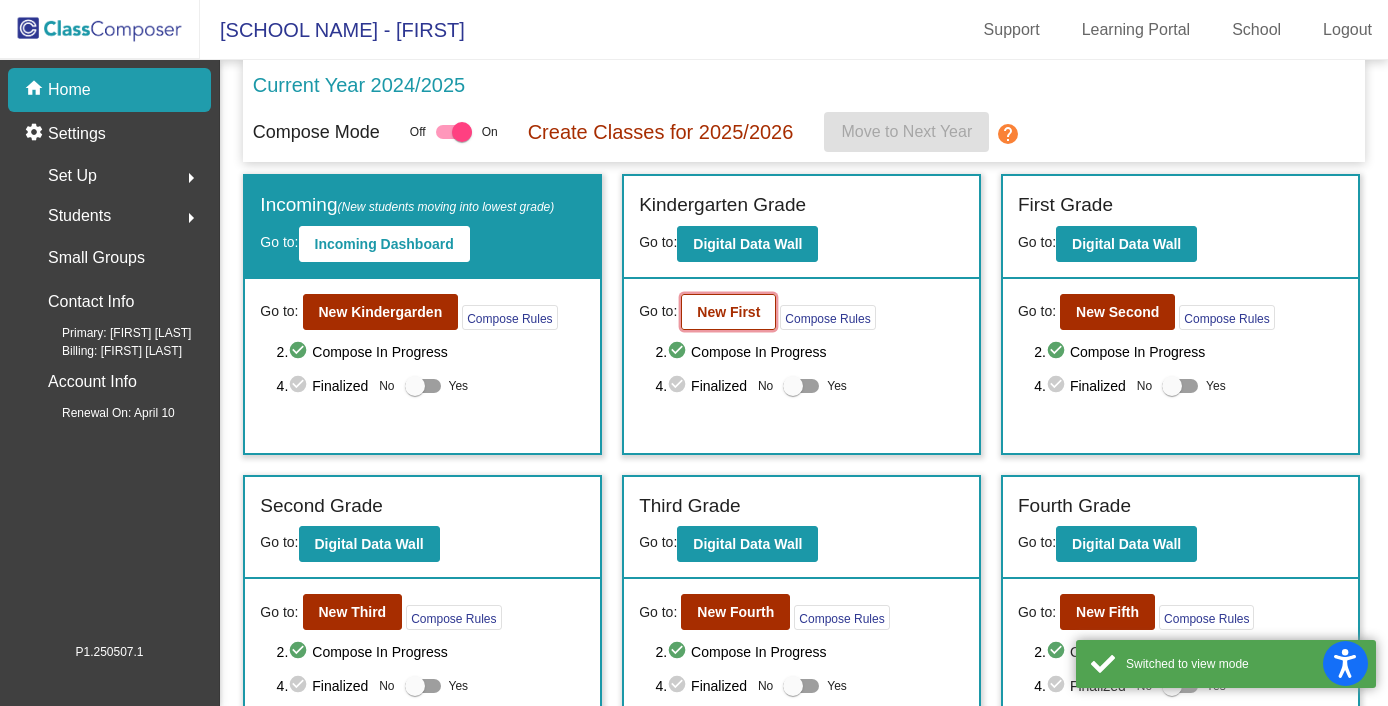 click on "New First" 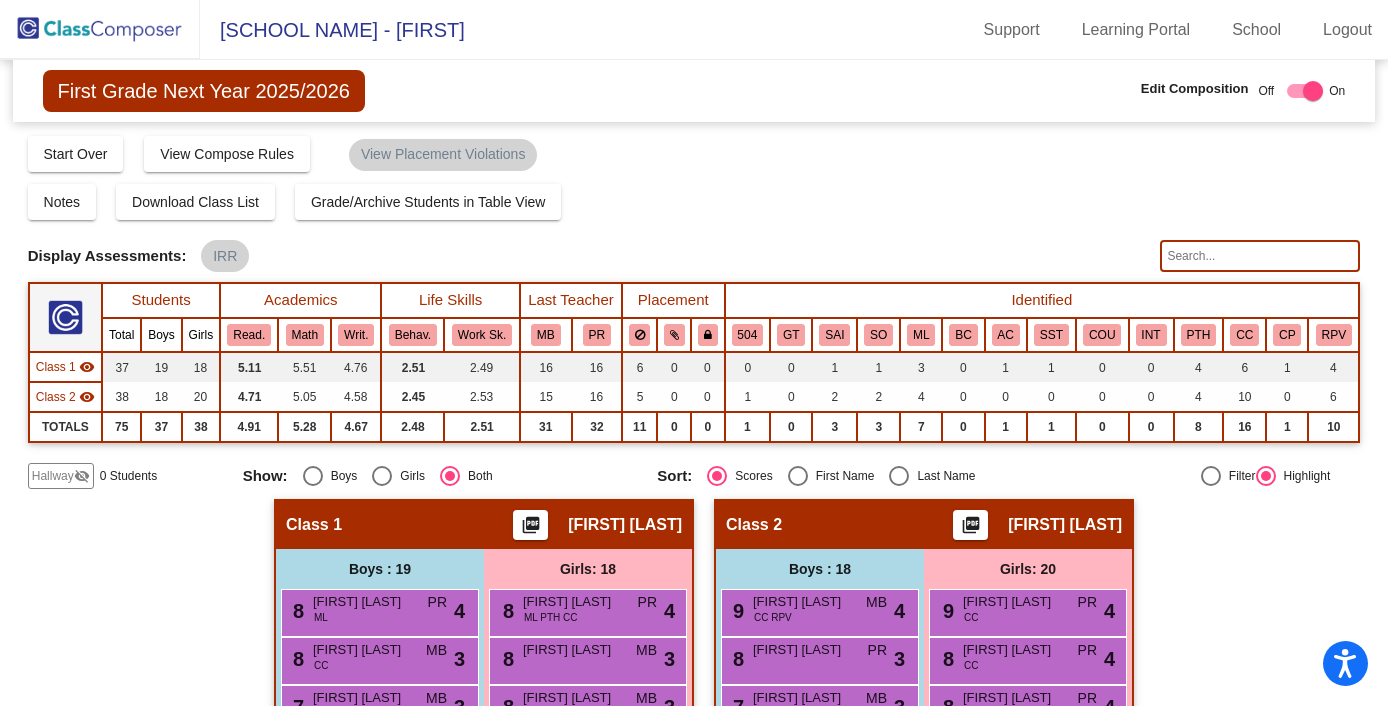 scroll, scrollTop: 0, scrollLeft: 0, axis: both 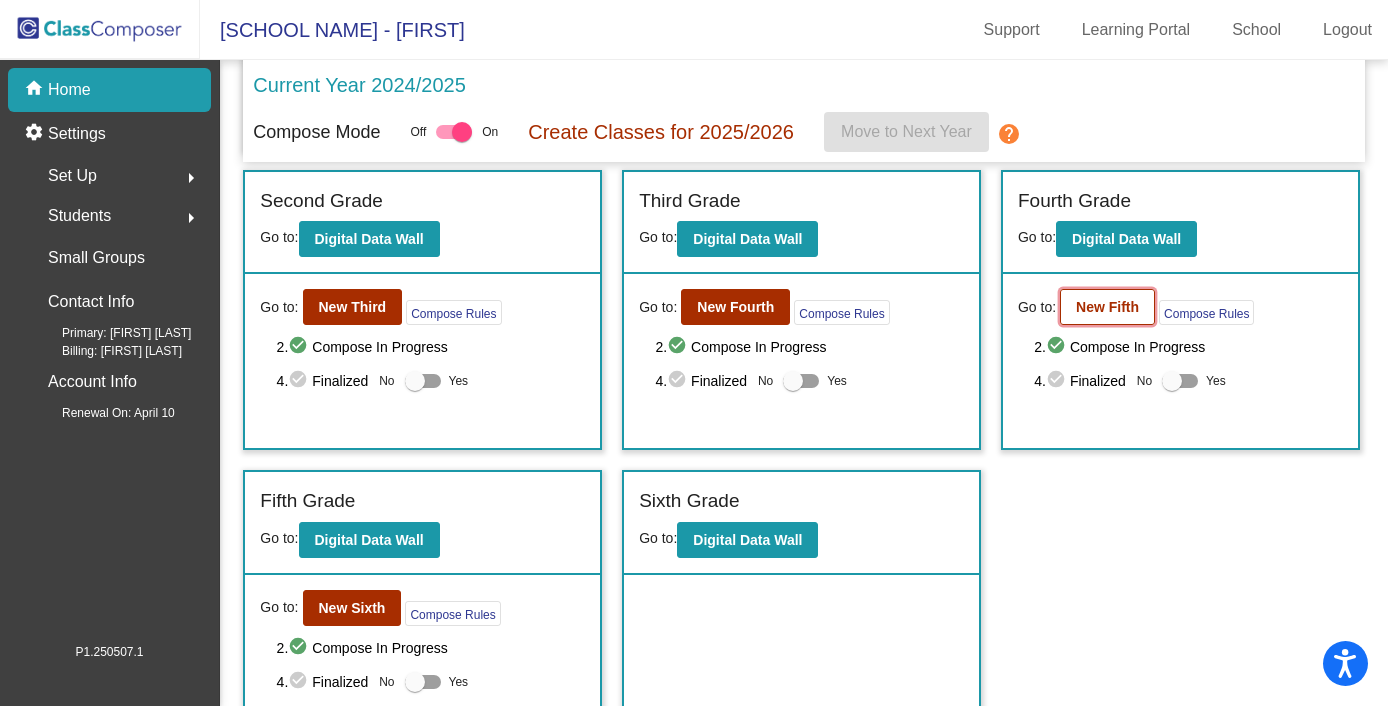 click on "New Fifth" 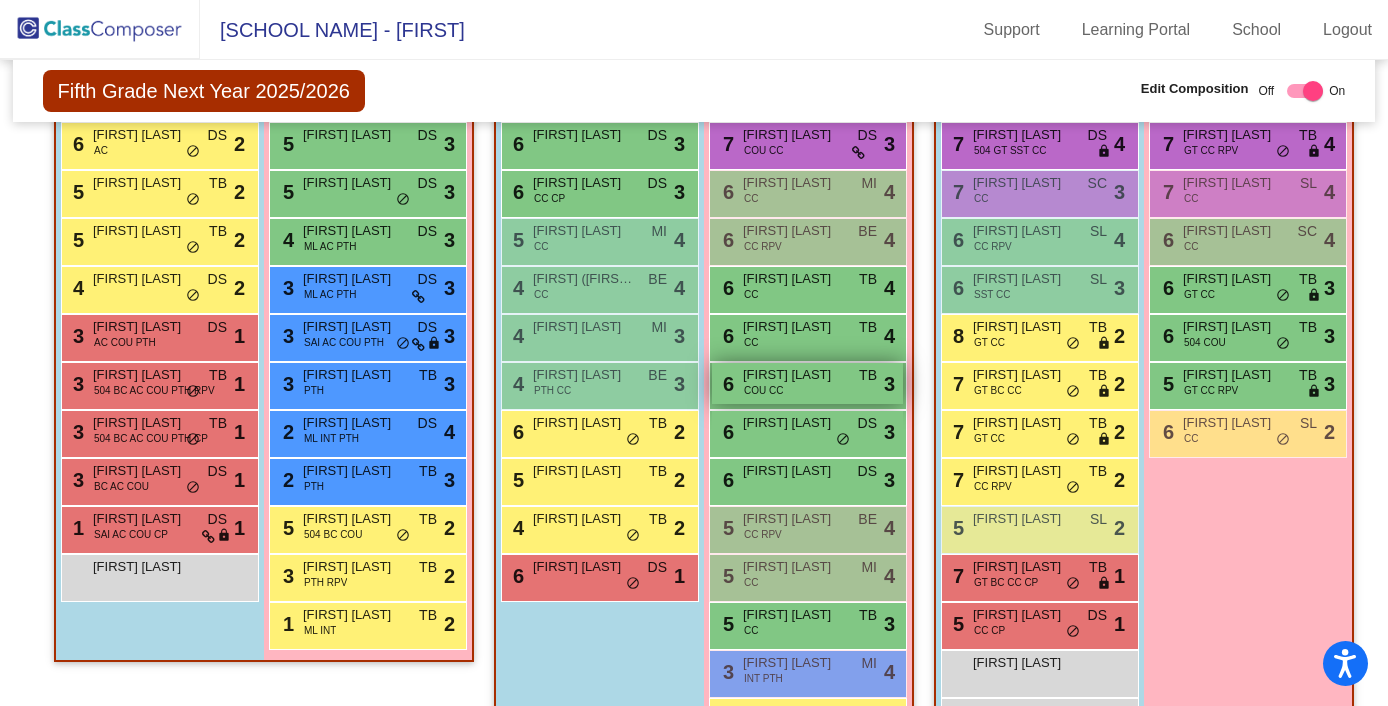 scroll, scrollTop: 738, scrollLeft: 0, axis: vertical 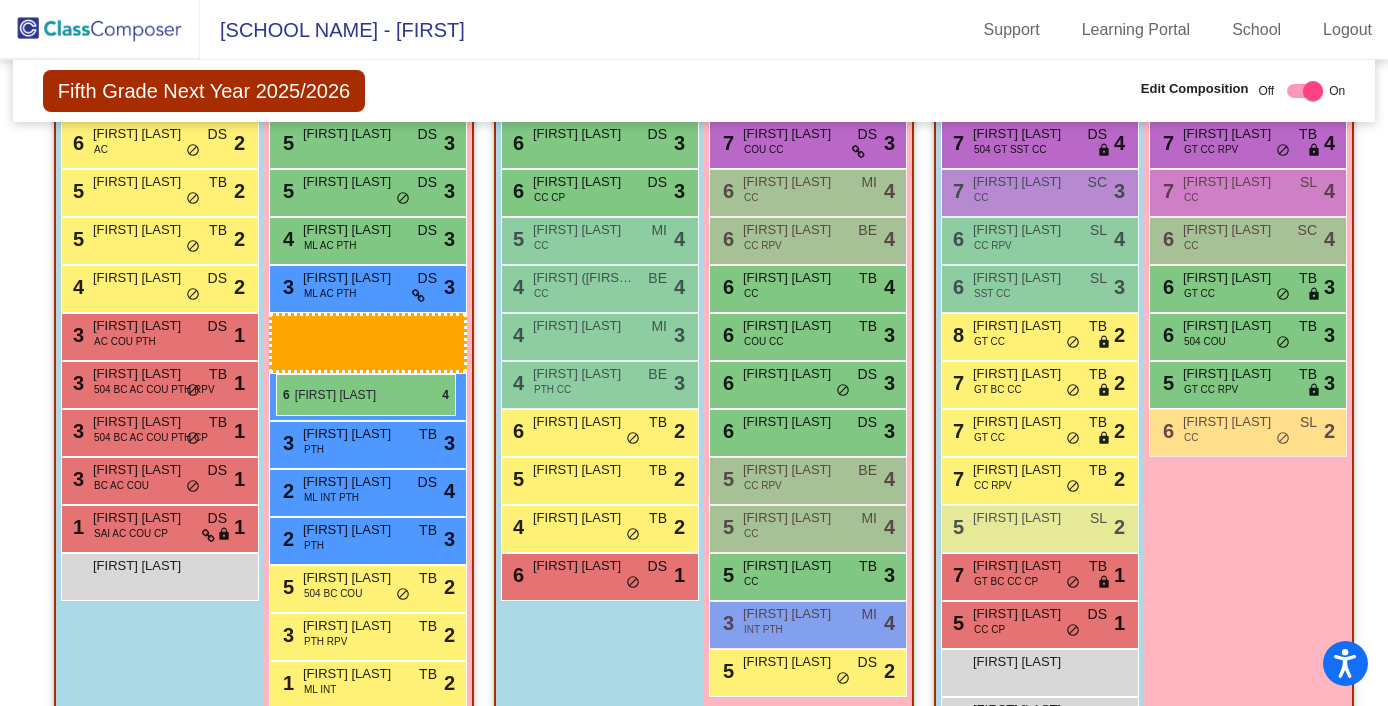 drag, startPoint x: 794, startPoint y: 394, endPoint x: 276, endPoint y: 374, distance: 518.386 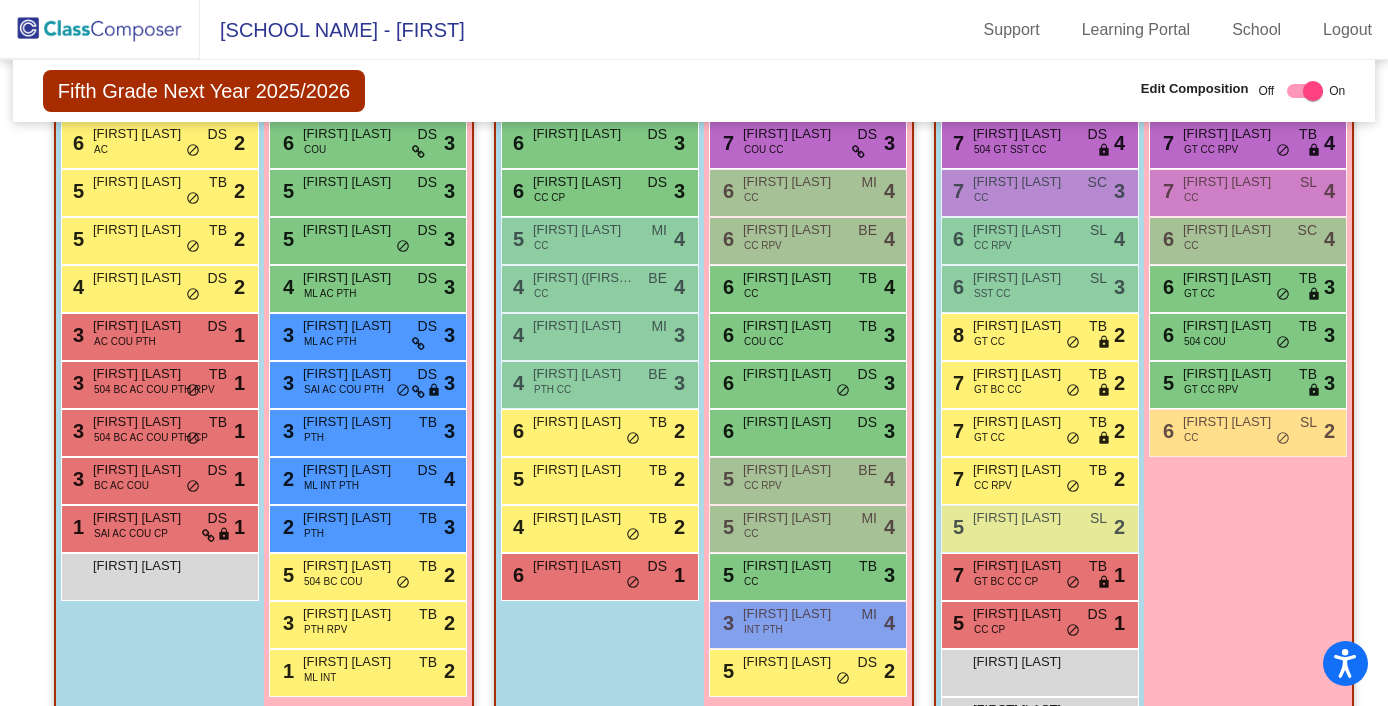 click 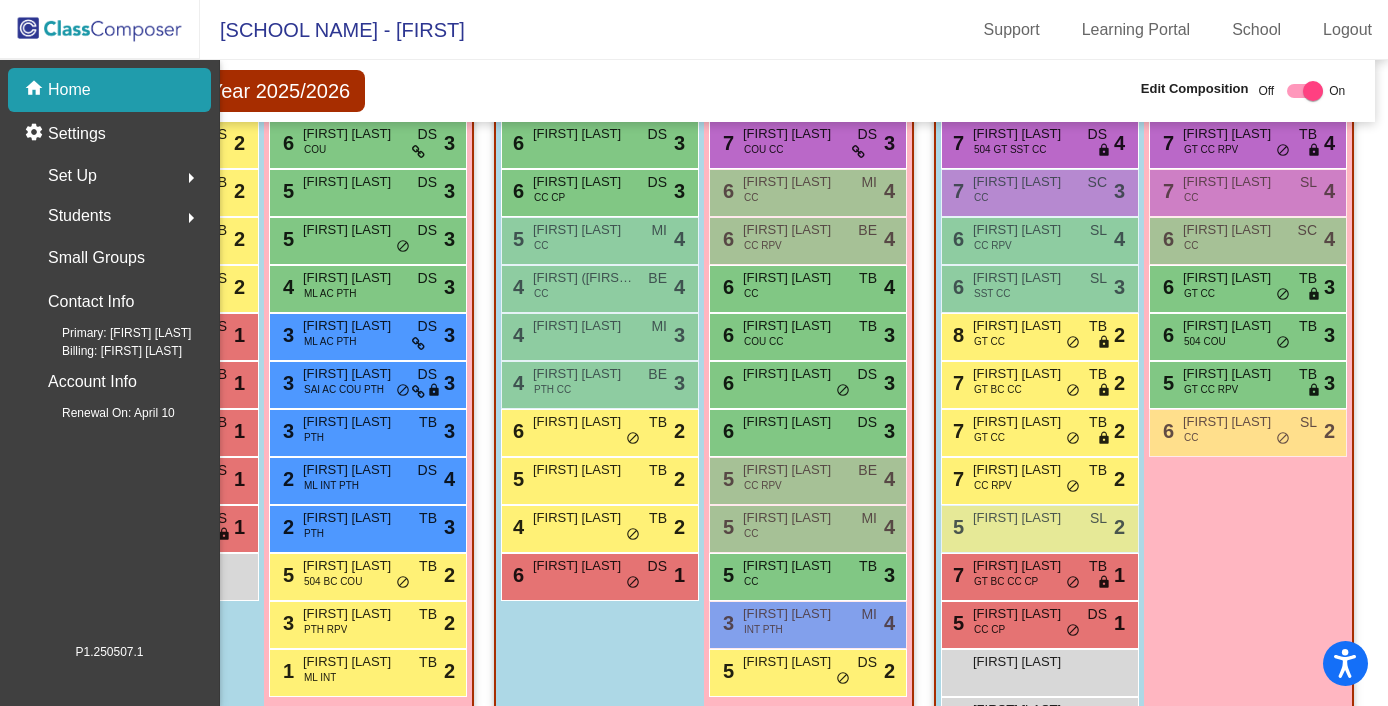 click 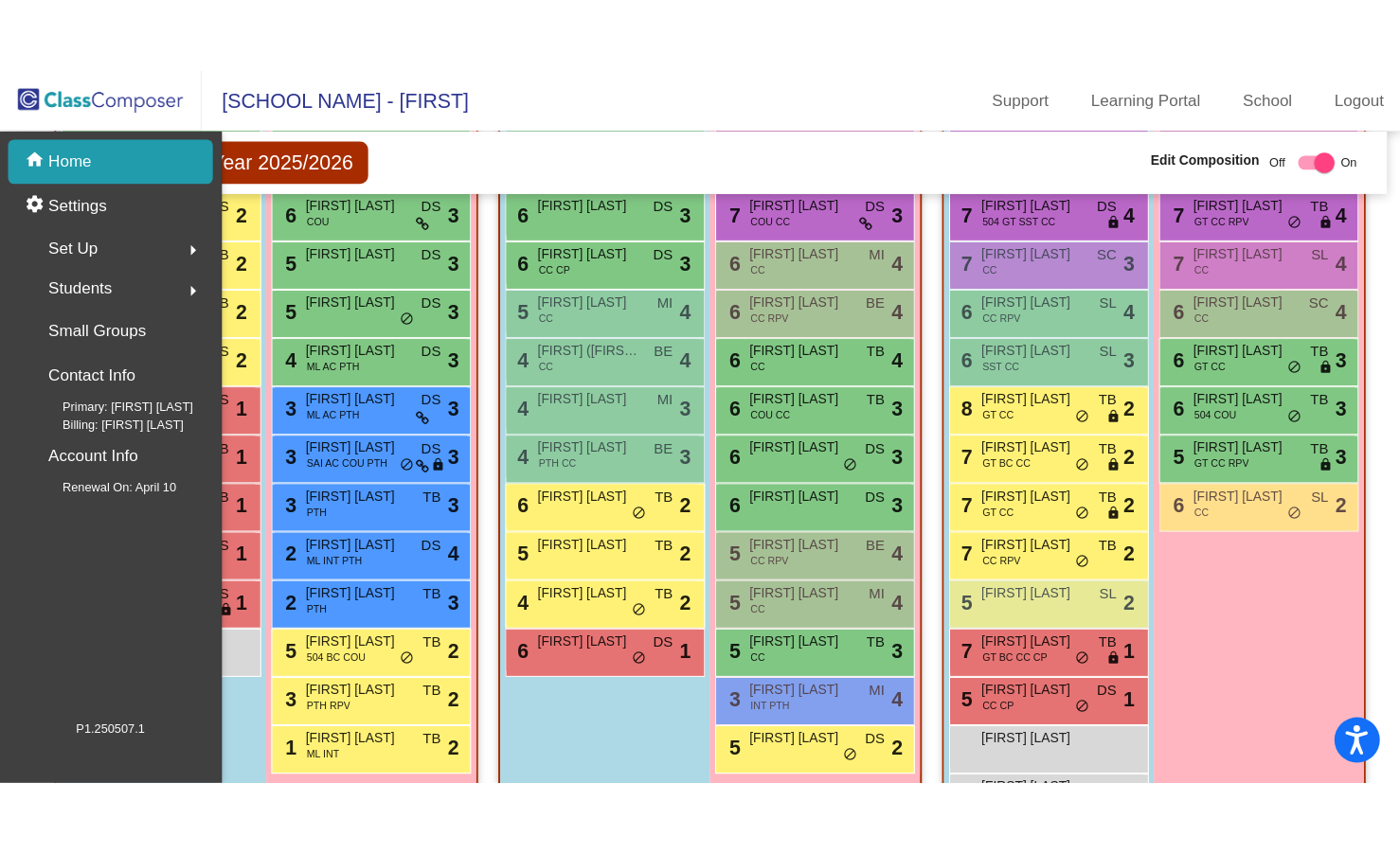 scroll, scrollTop: 0, scrollLeft: 0, axis: both 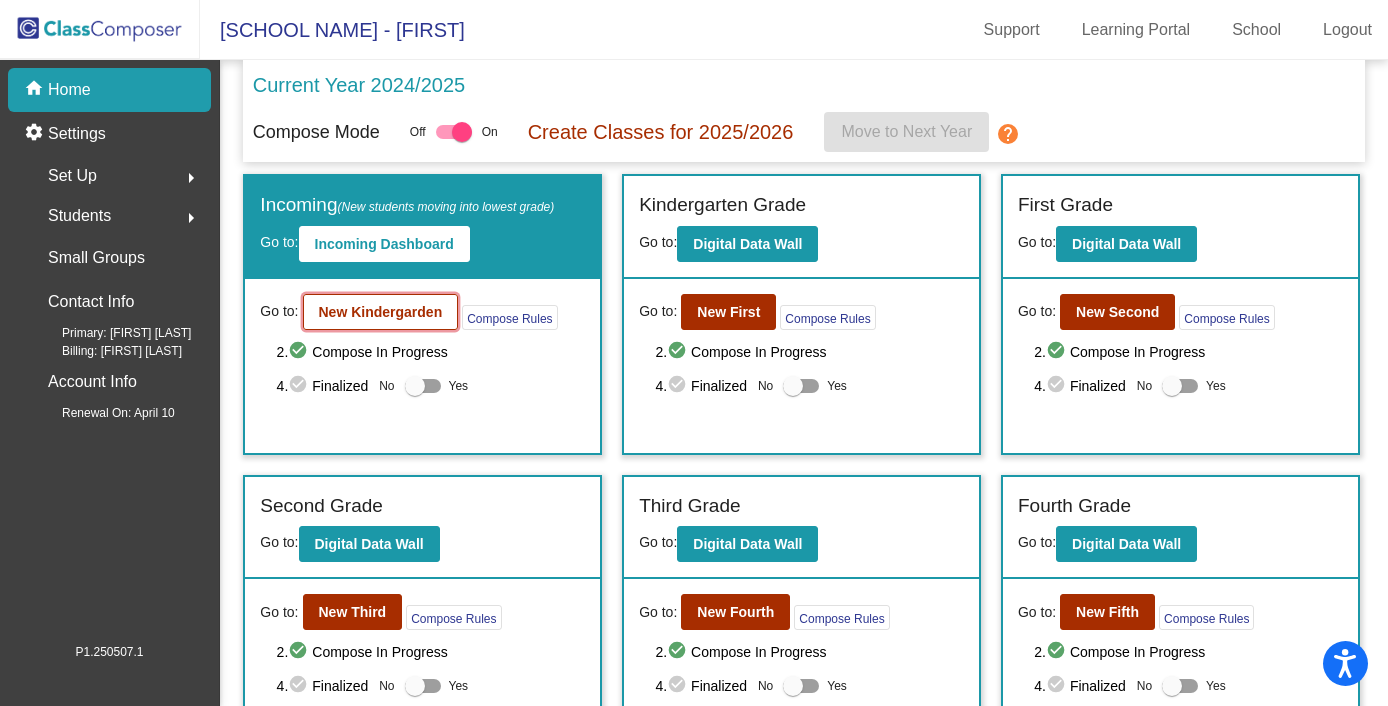 click on "New Kindergarden" 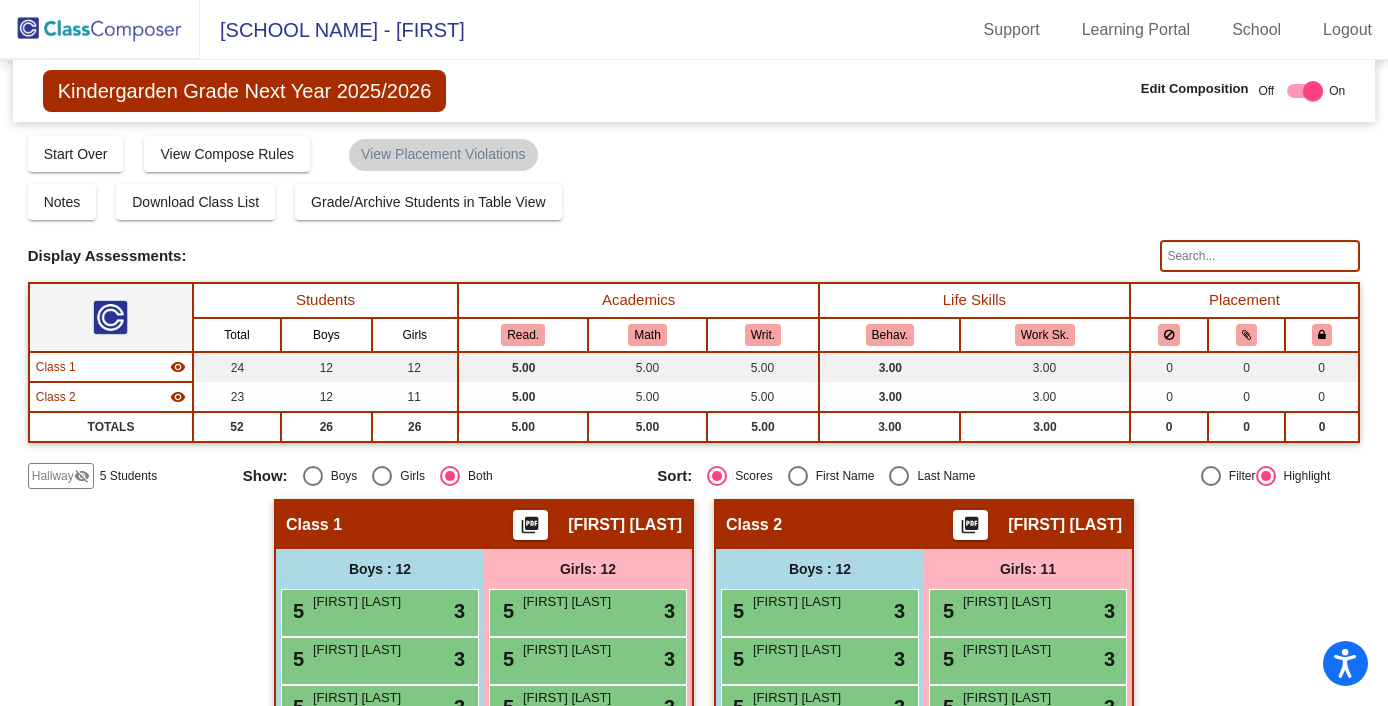 click 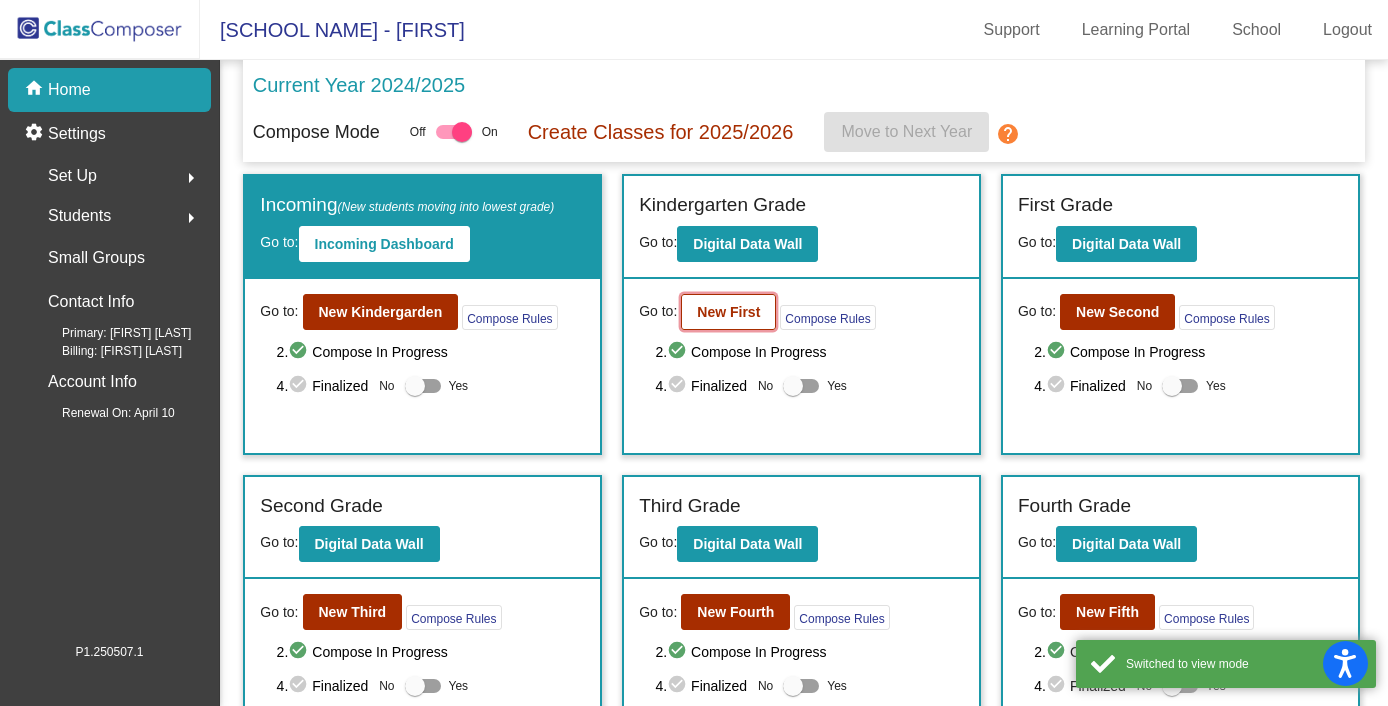 click on "New First" 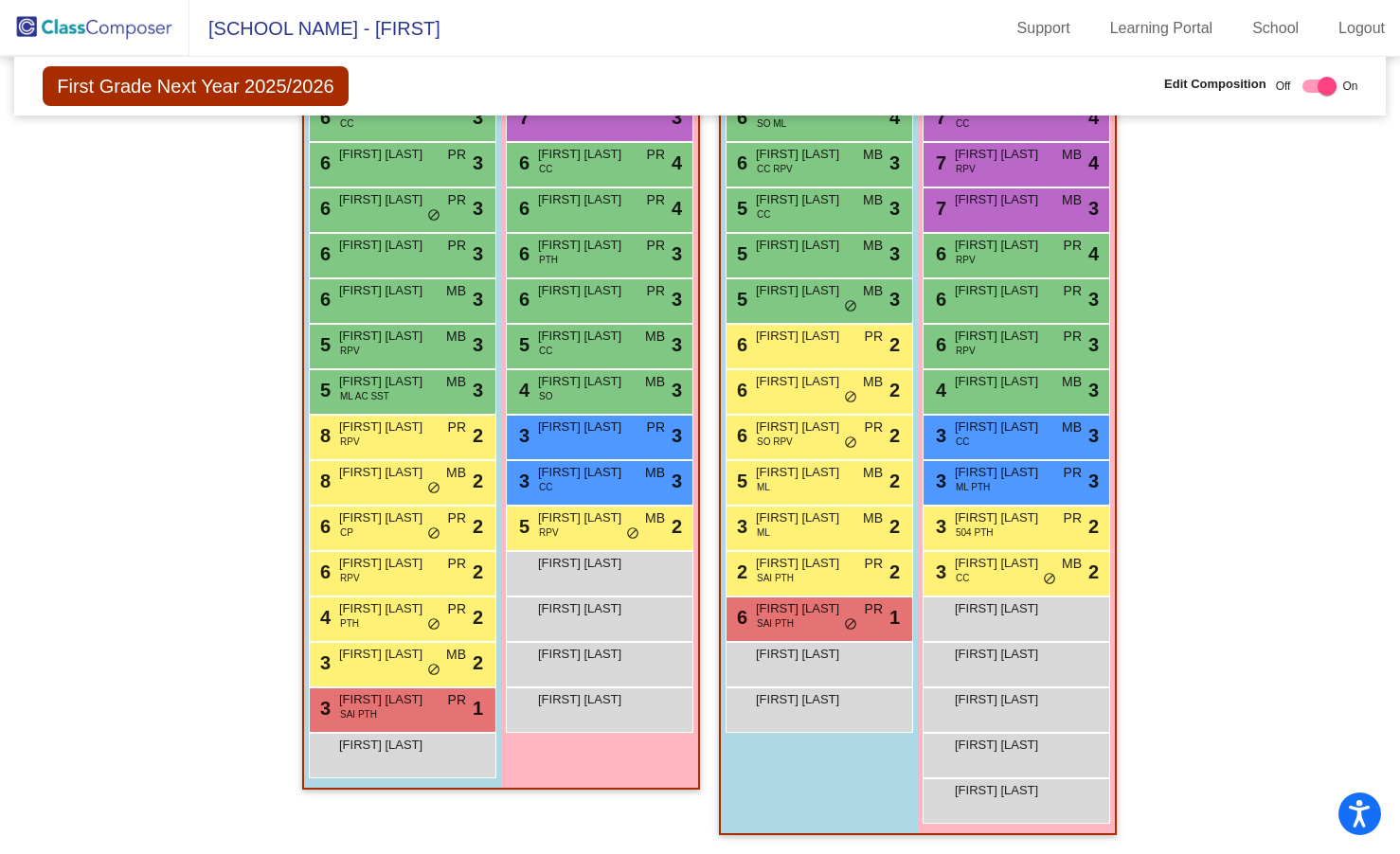 scroll, scrollTop: 642, scrollLeft: 0, axis: vertical 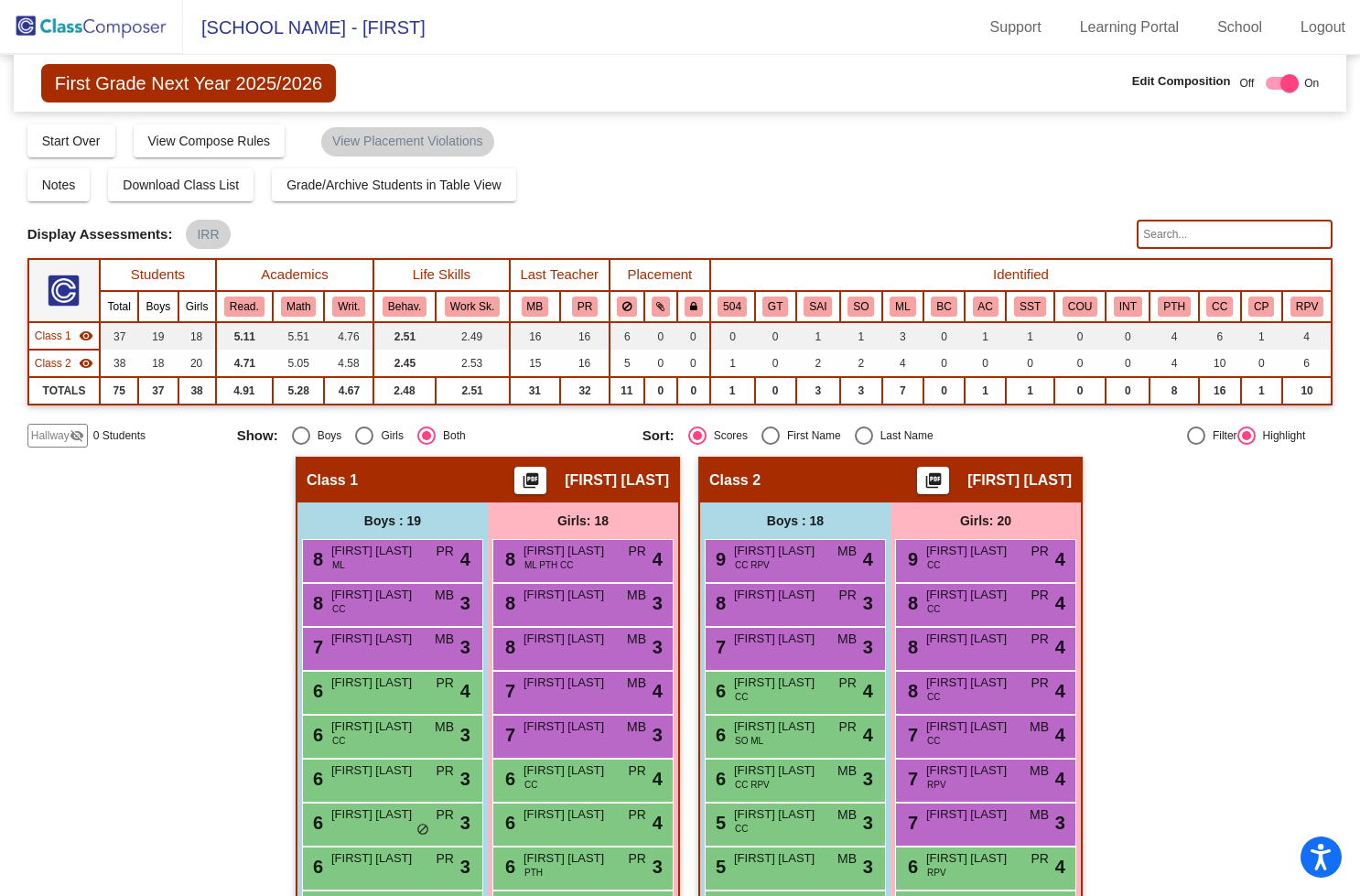 click 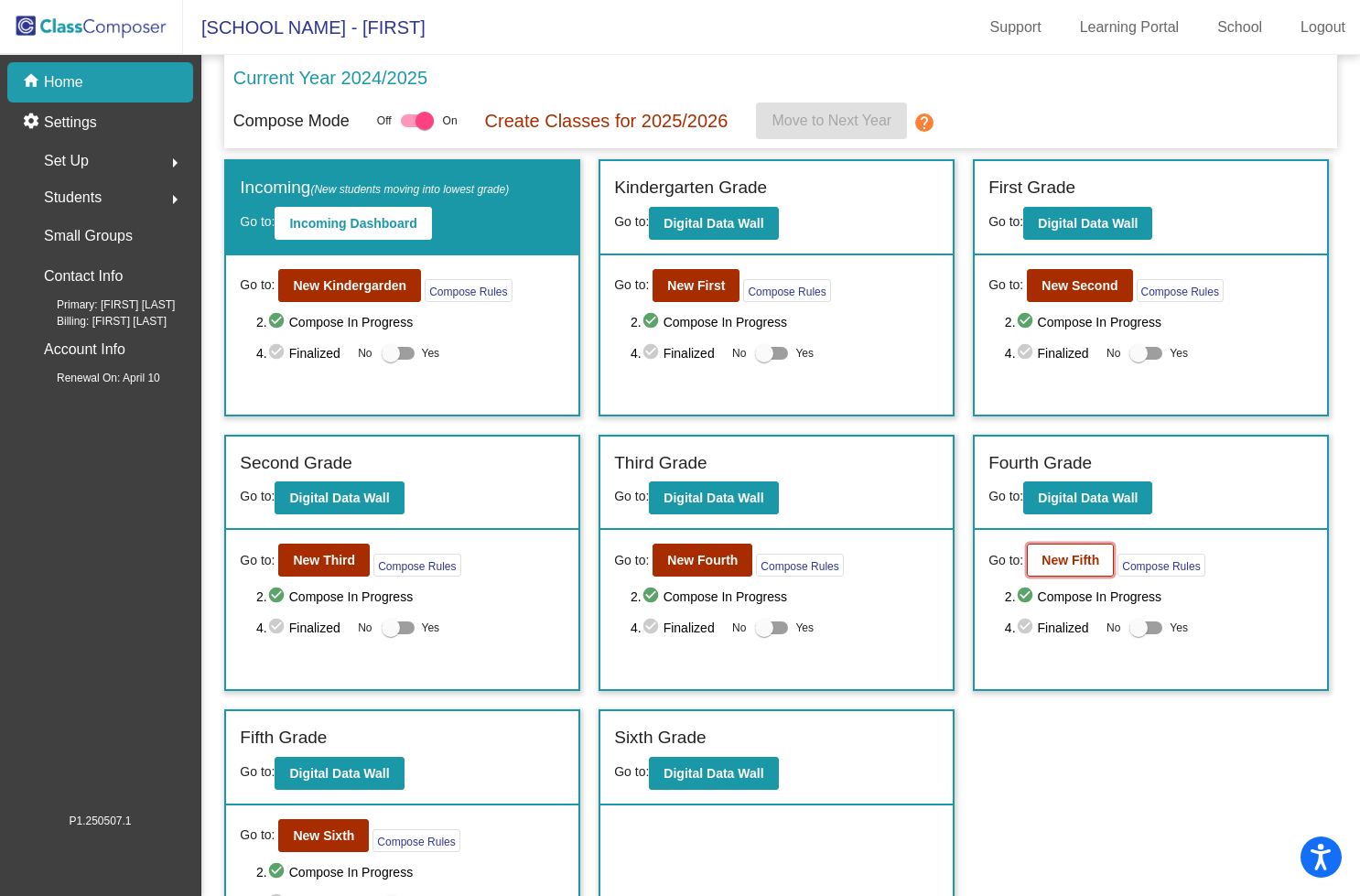 click on "New Fifth" 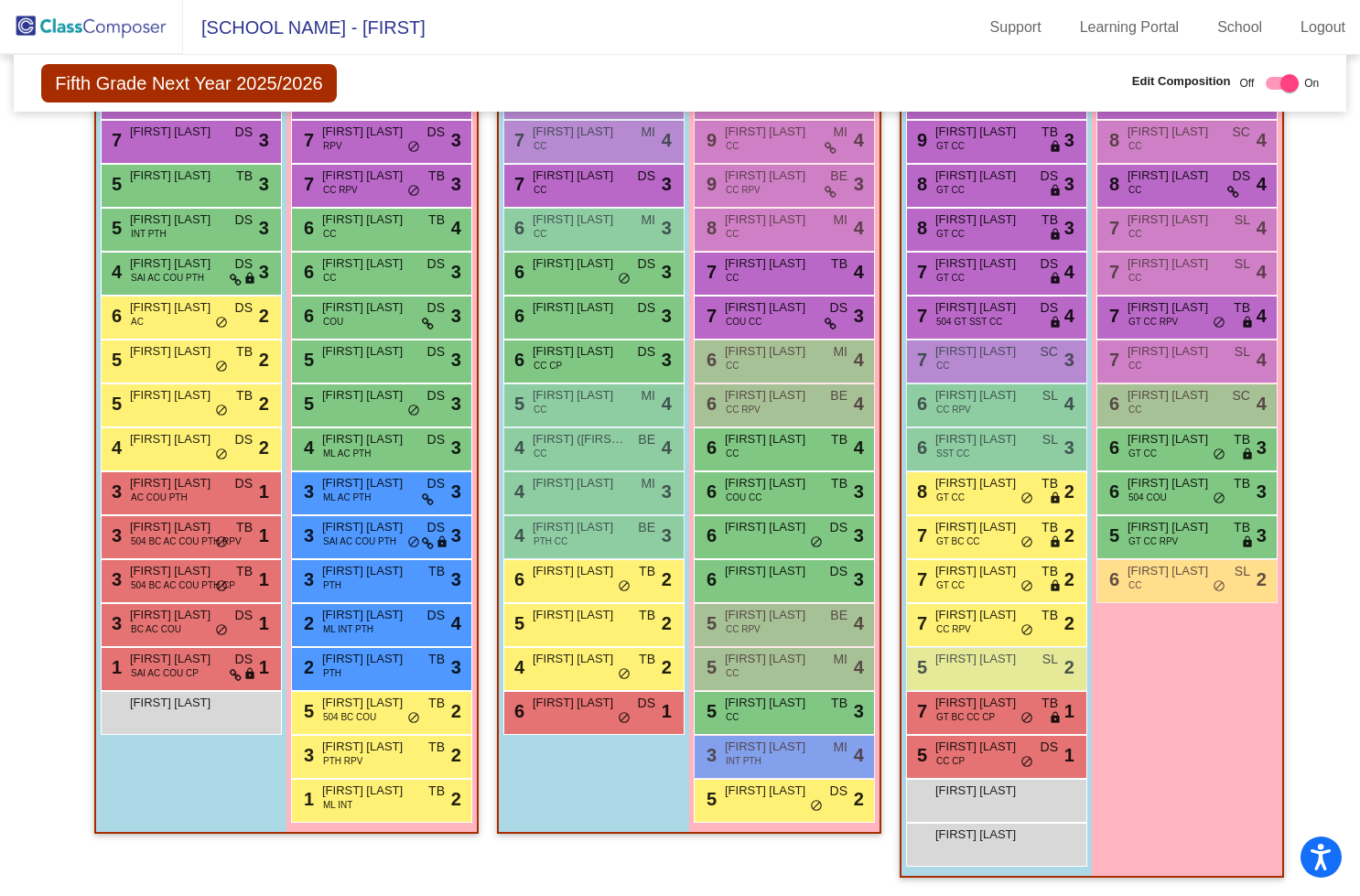 scroll, scrollTop: 490, scrollLeft: 0, axis: vertical 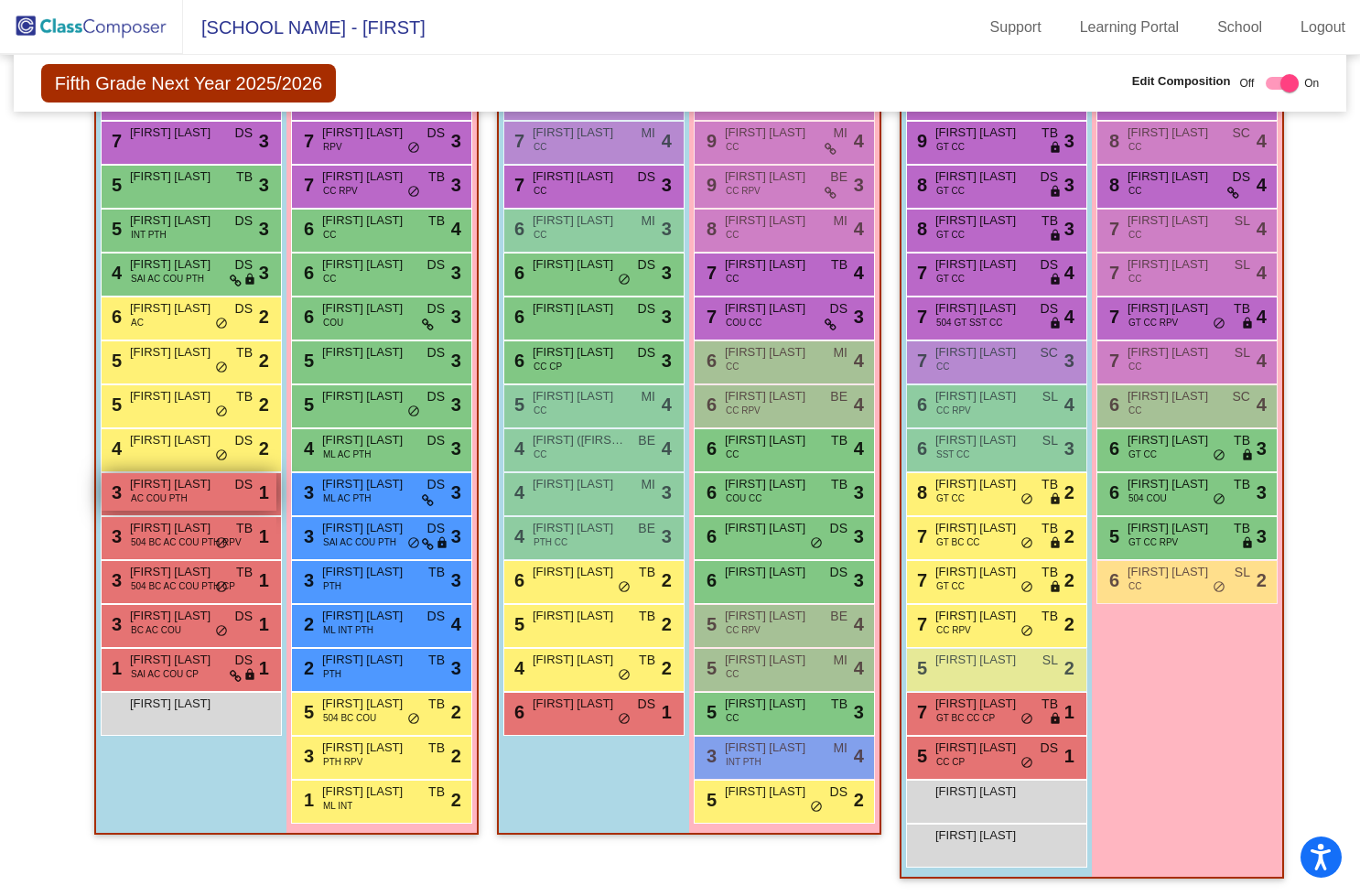 click on "AC COU PTH" at bounding box center [159, 498] 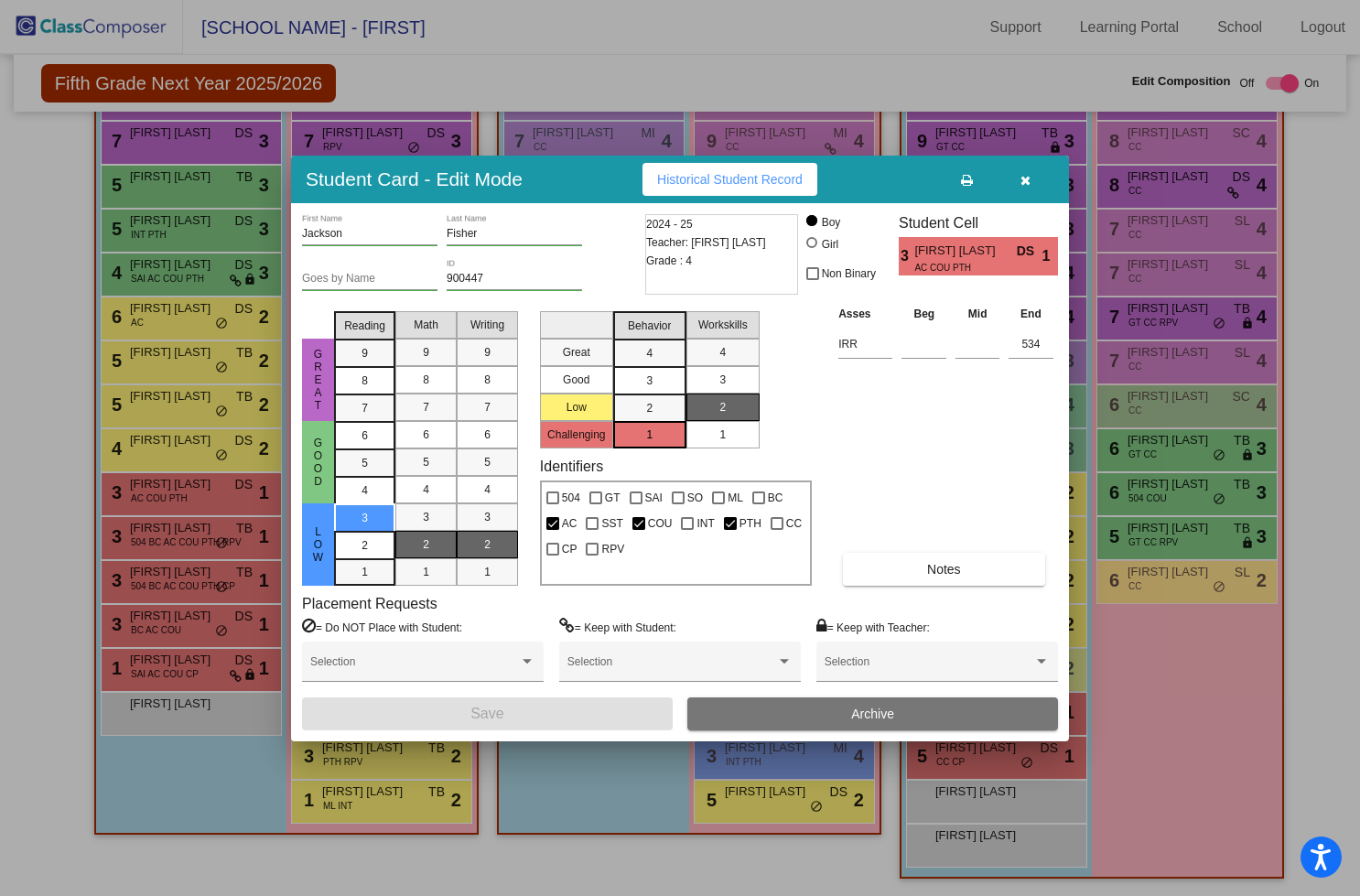 click on "Archive" at bounding box center [872, 714] 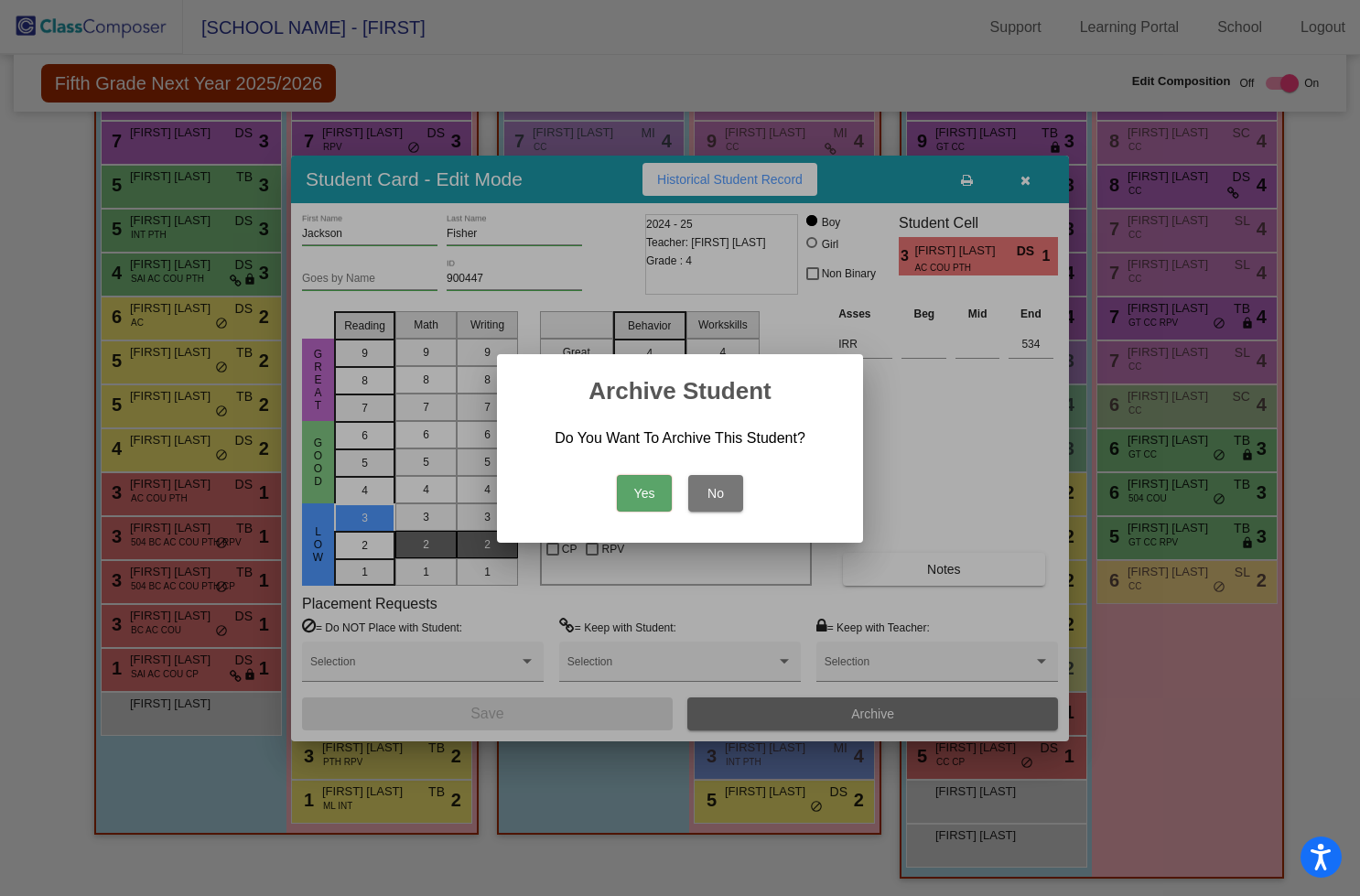 click on "Yes" at bounding box center (644, 493) 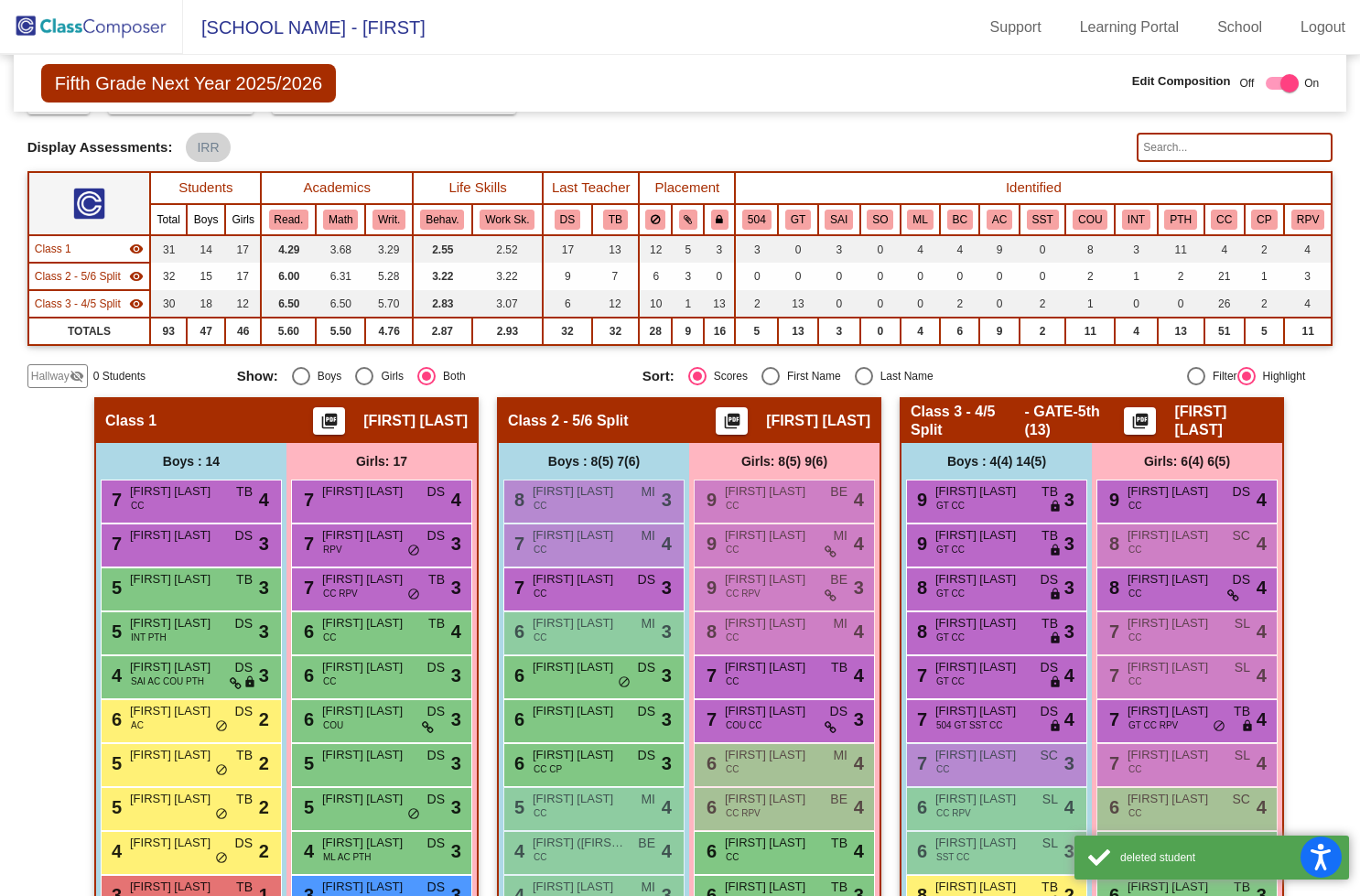 scroll, scrollTop: 86, scrollLeft: 0, axis: vertical 